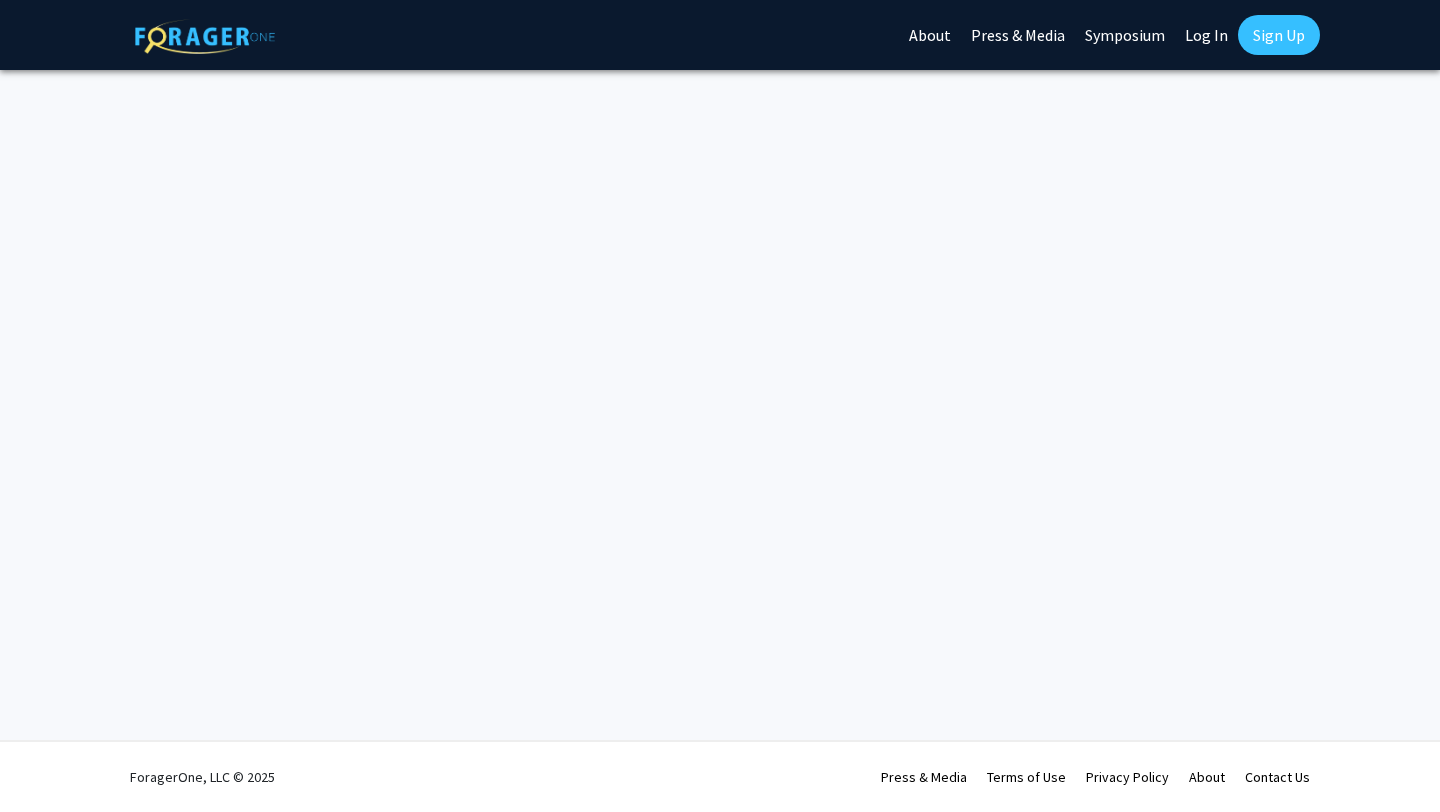 scroll, scrollTop: 0, scrollLeft: 0, axis: both 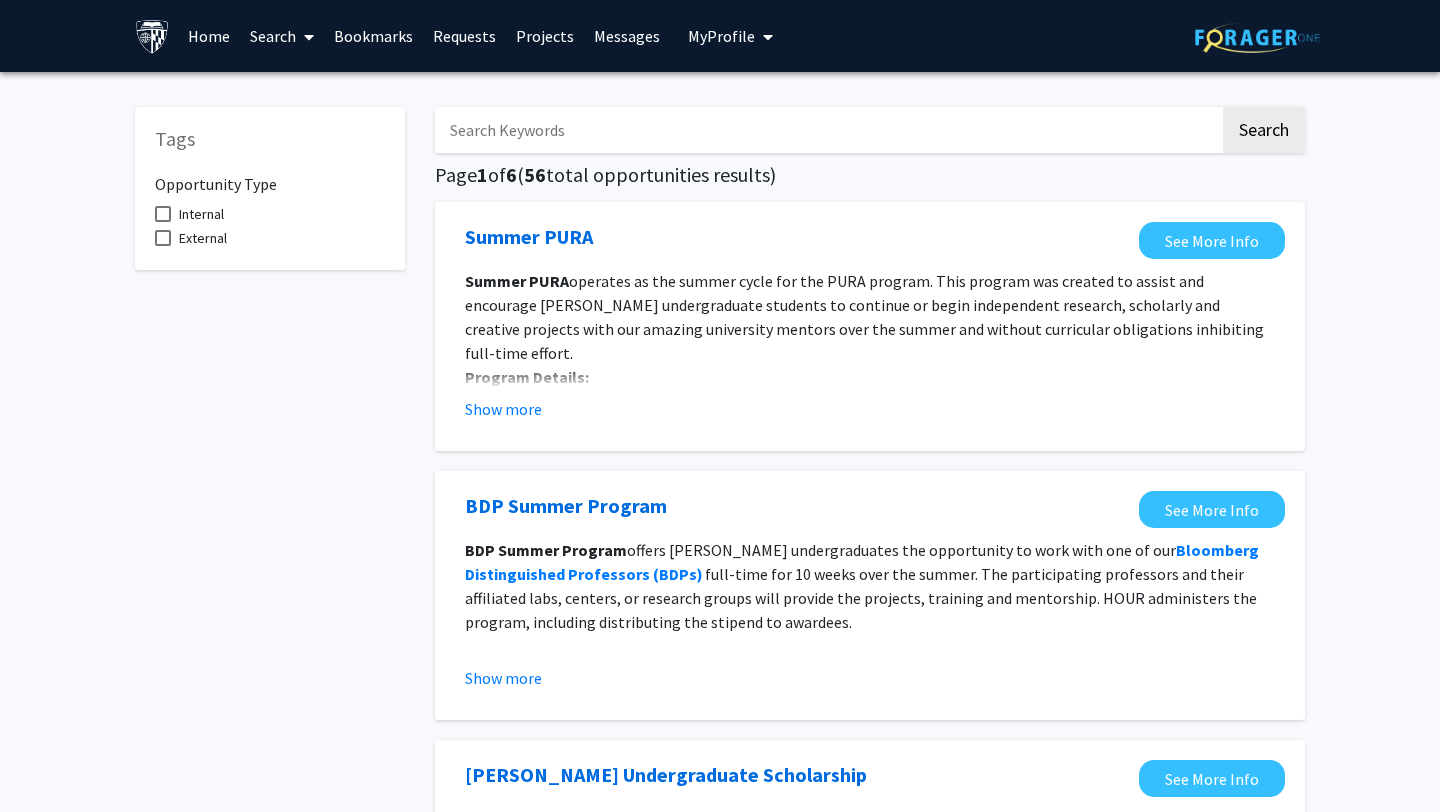 click on "Requests" at bounding box center (464, 36) 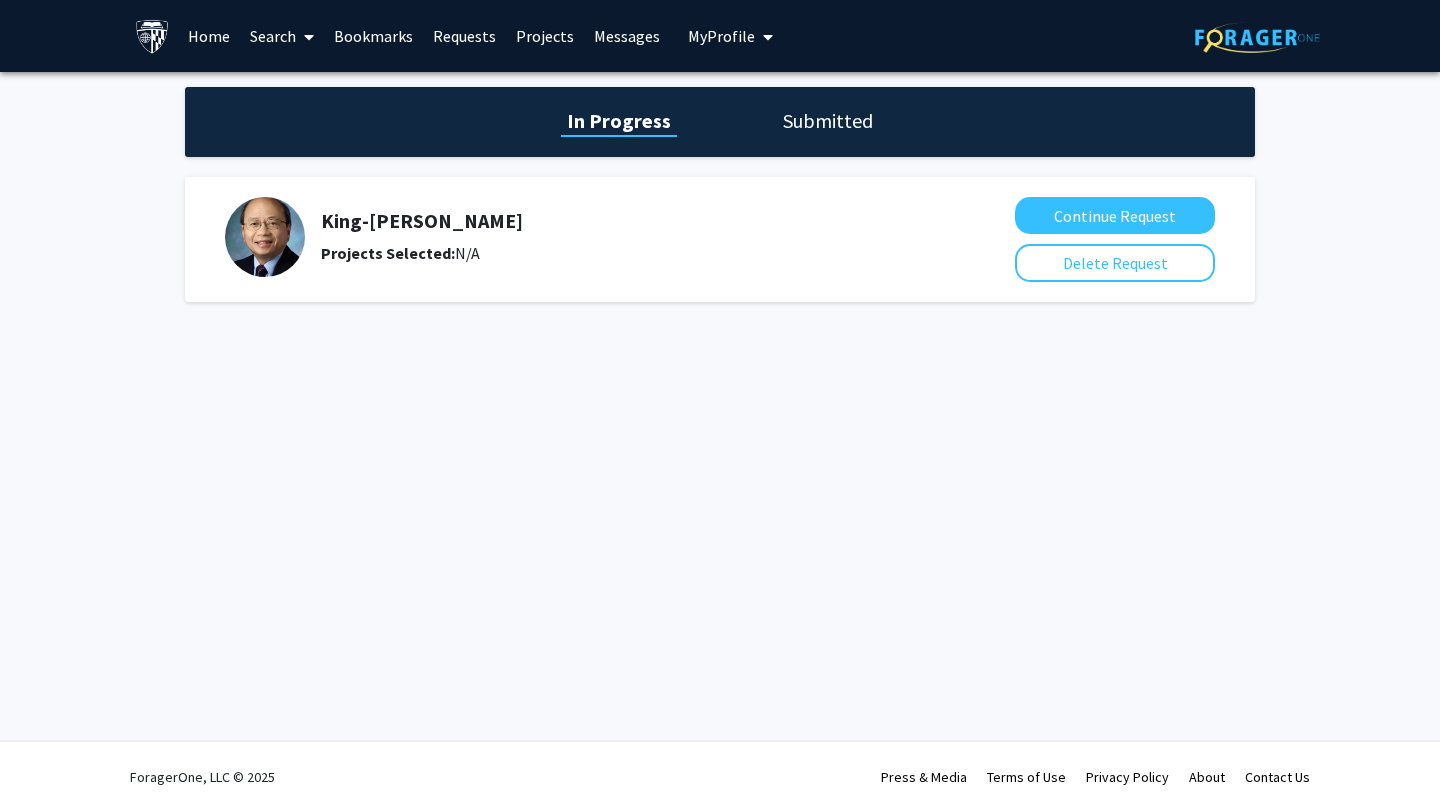 click on "Submitted" 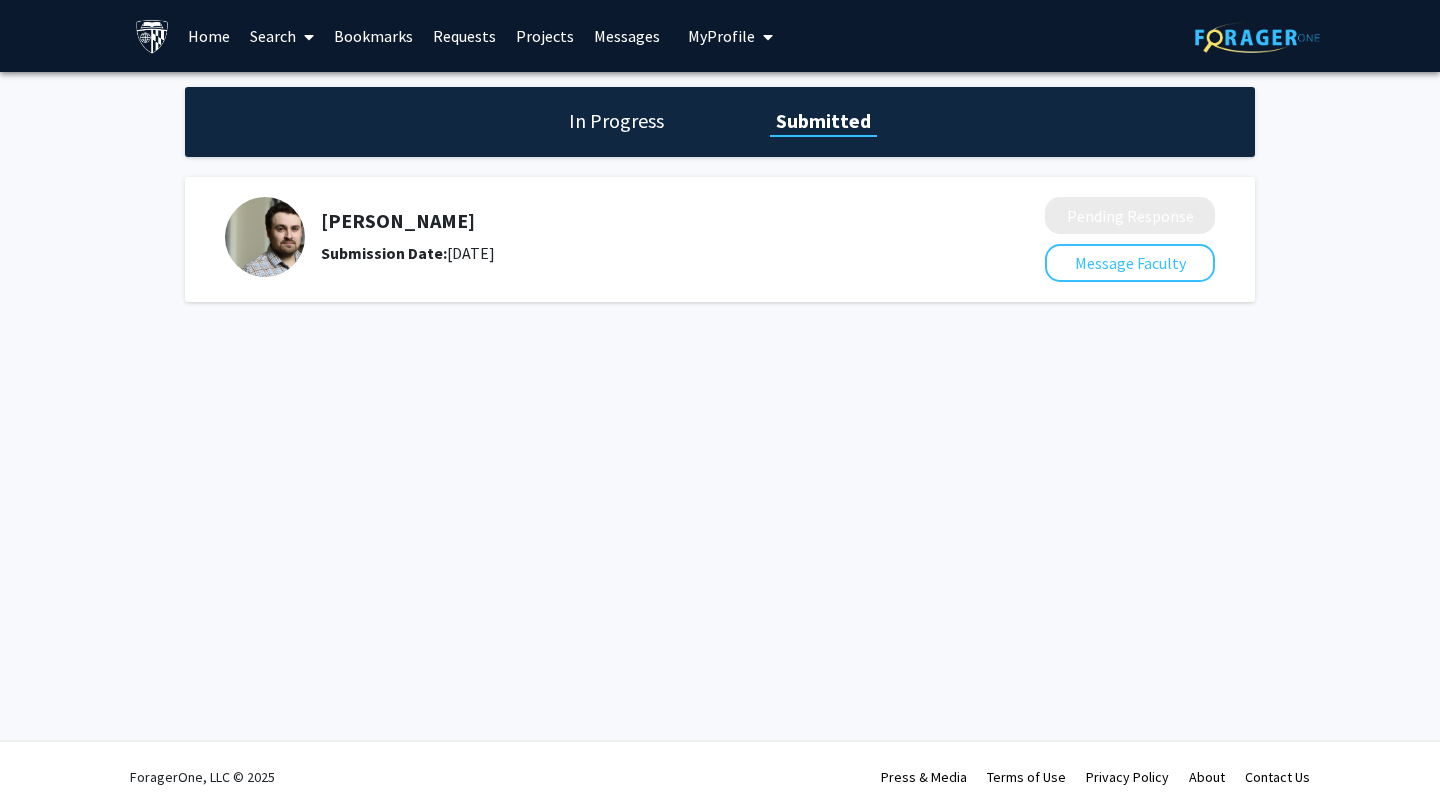 click on "In Progress" 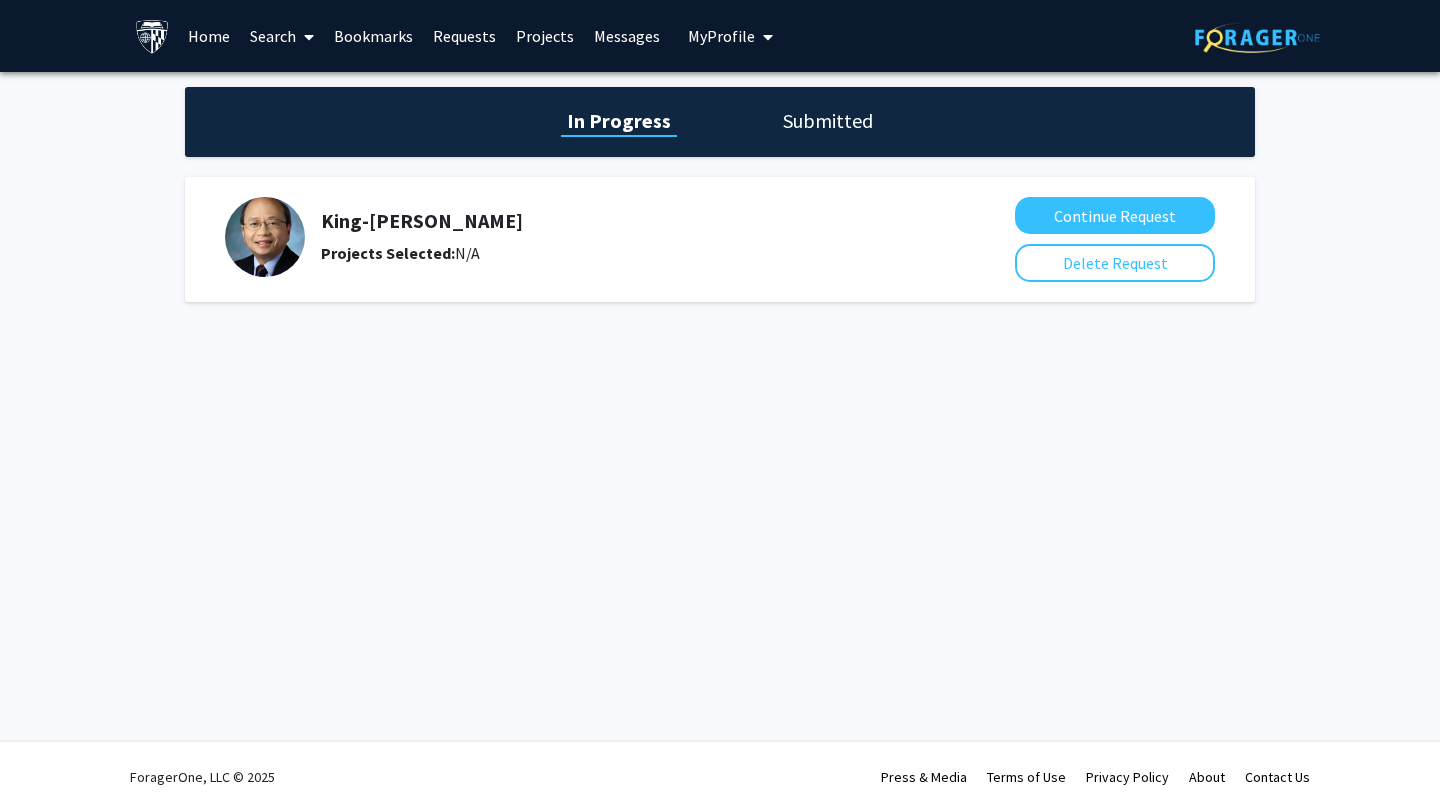 click on "Home" at bounding box center [209, 36] 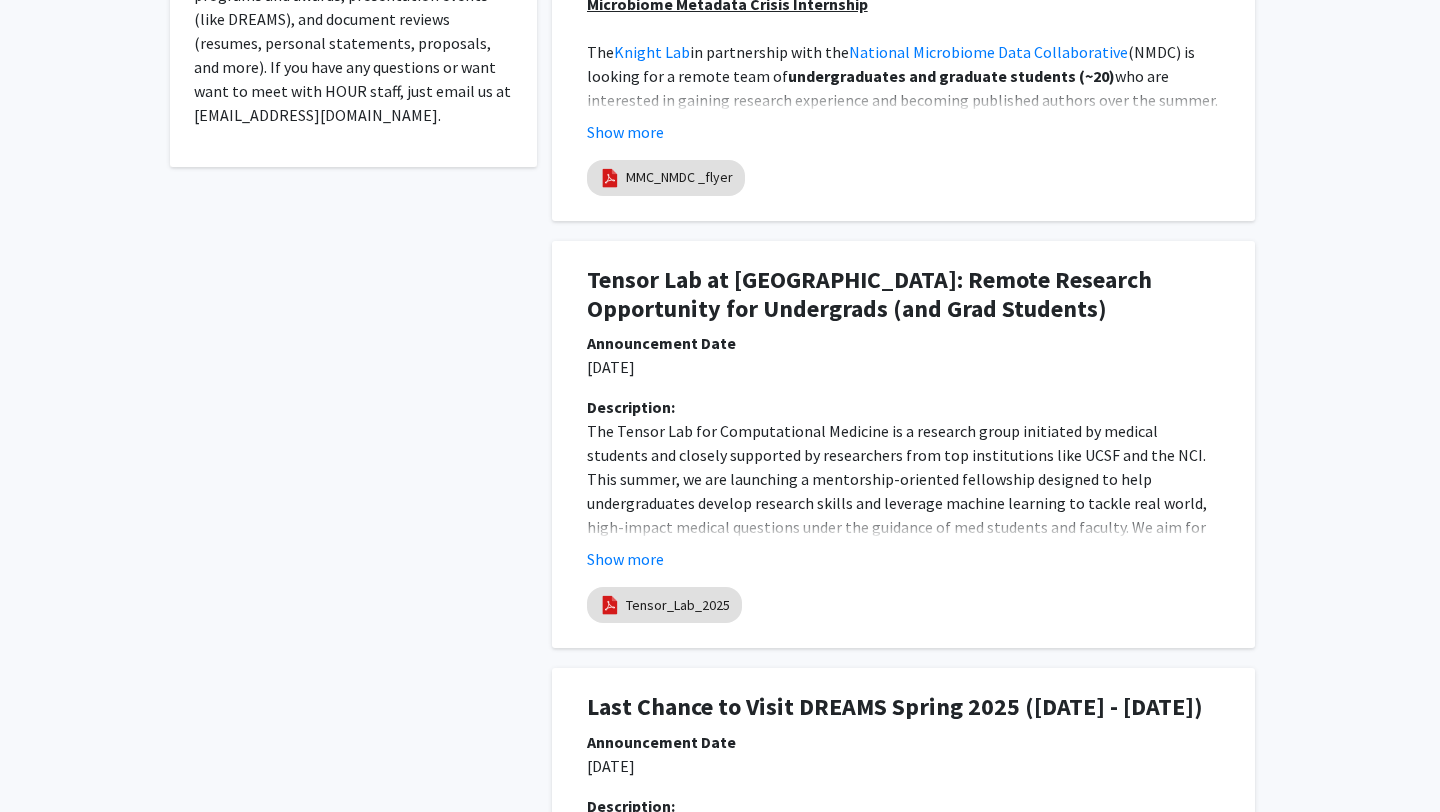 scroll, scrollTop: 676, scrollLeft: 0, axis: vertical 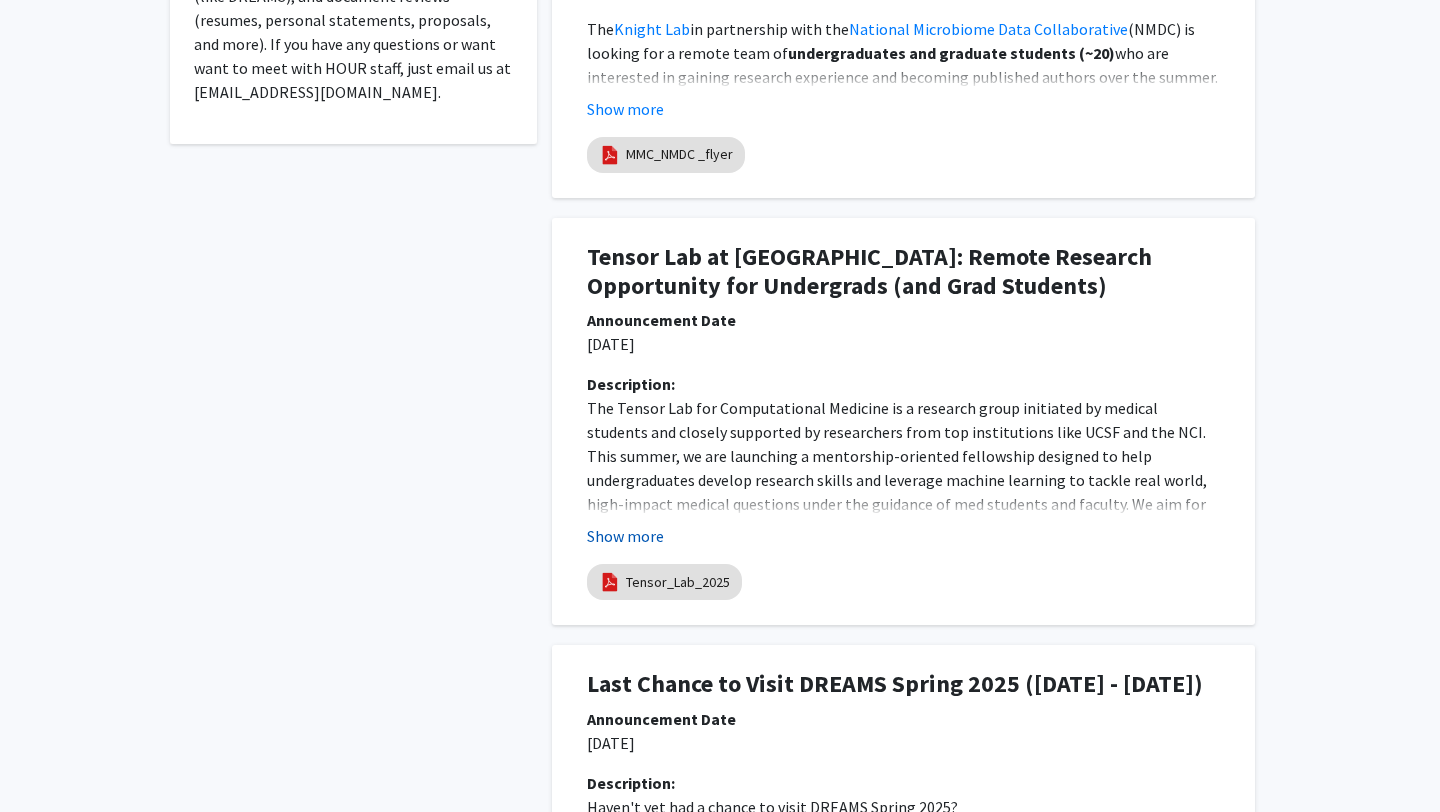 click on "Show more" 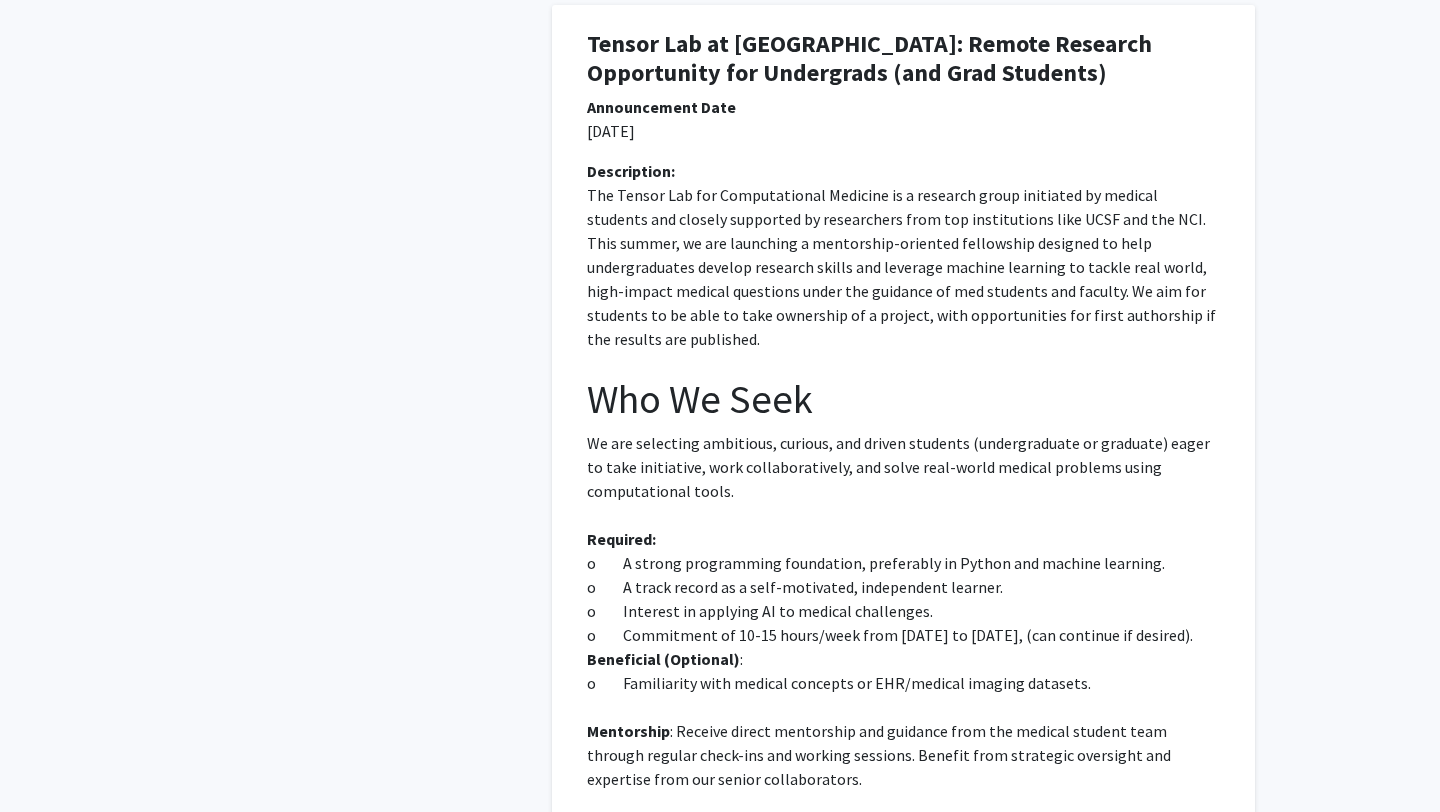 scroll, scrollTop: 0, scrollLeft: 0, axis: both 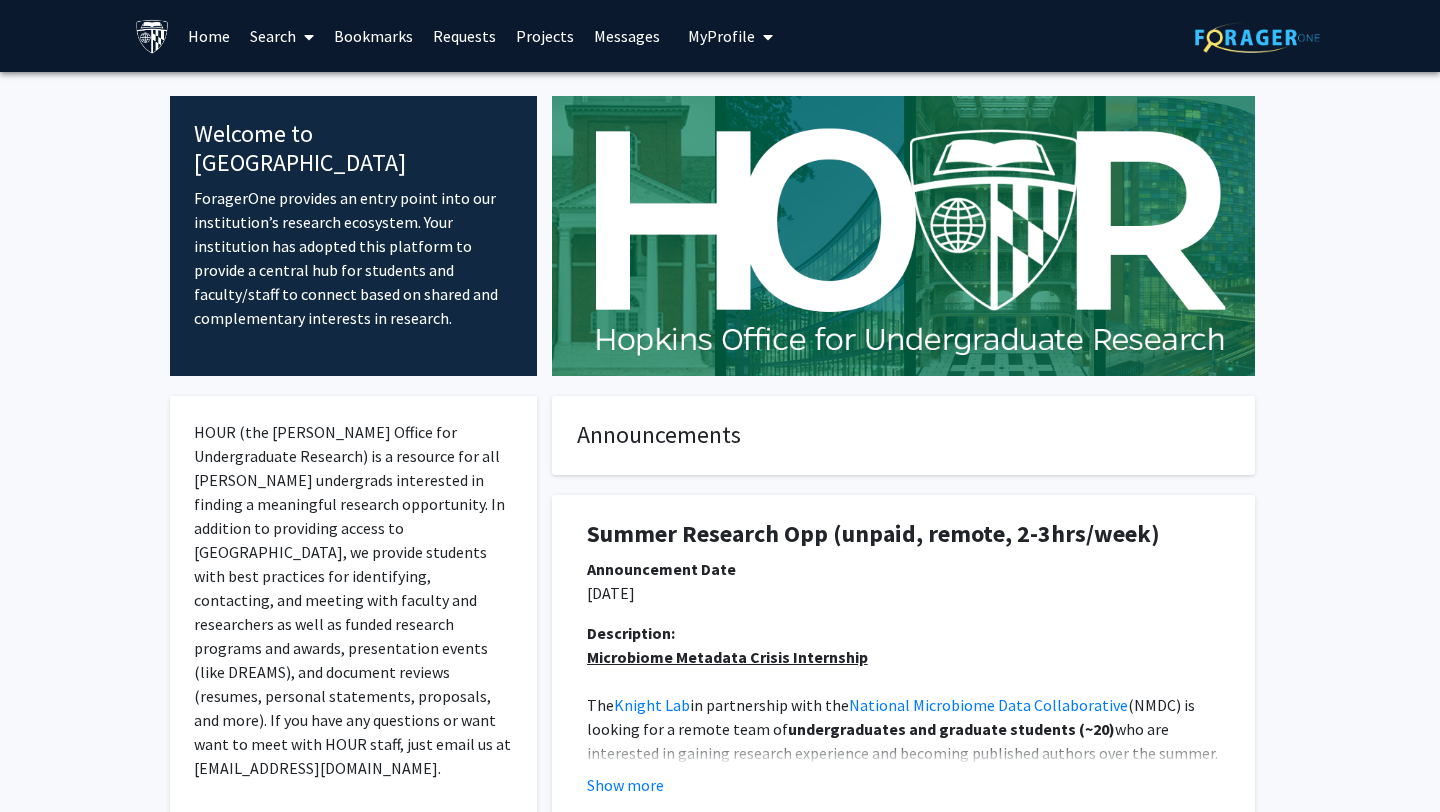 click on "Search" at bounding box center [282, 36] 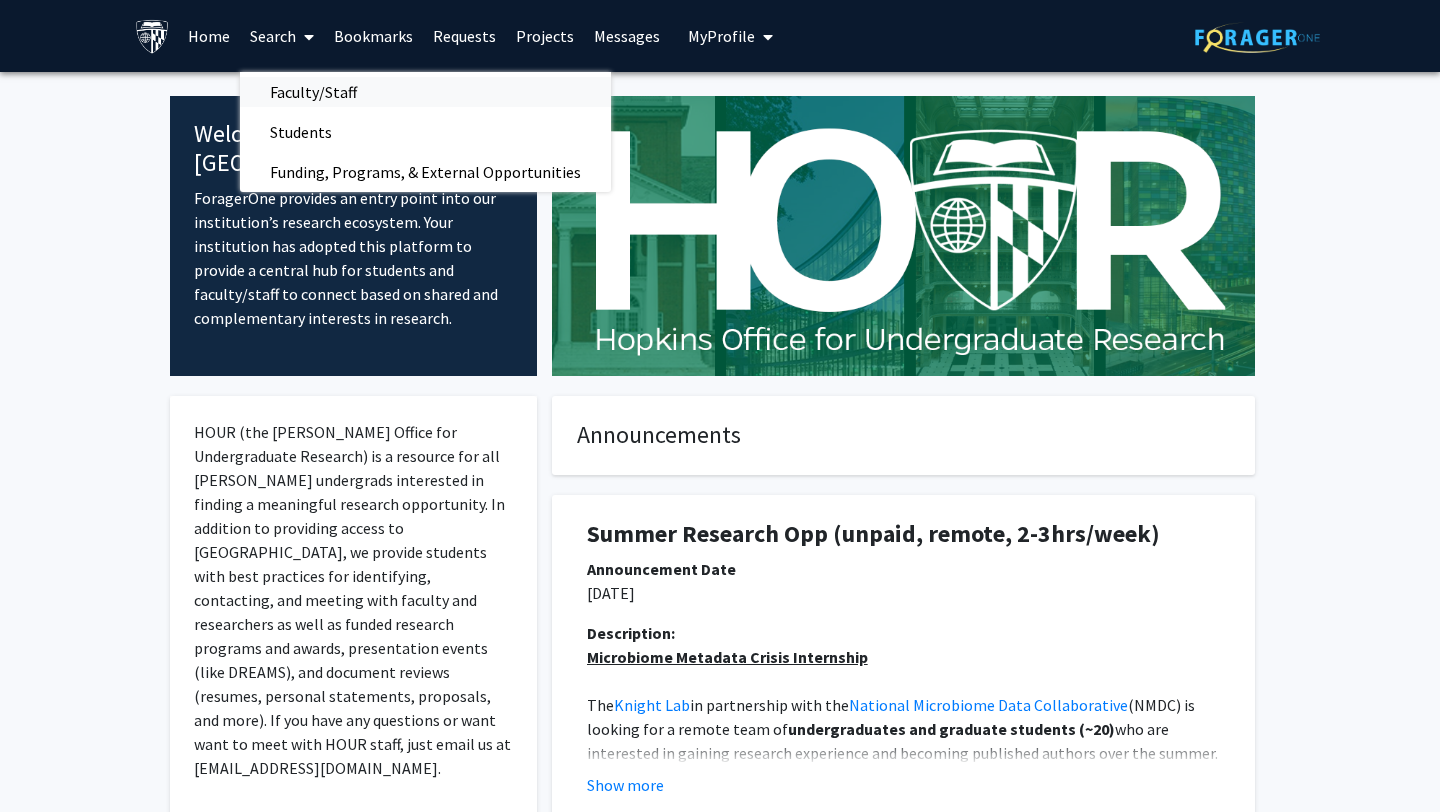 click on "Faculty/Staff" at bounding box center (313, 92) 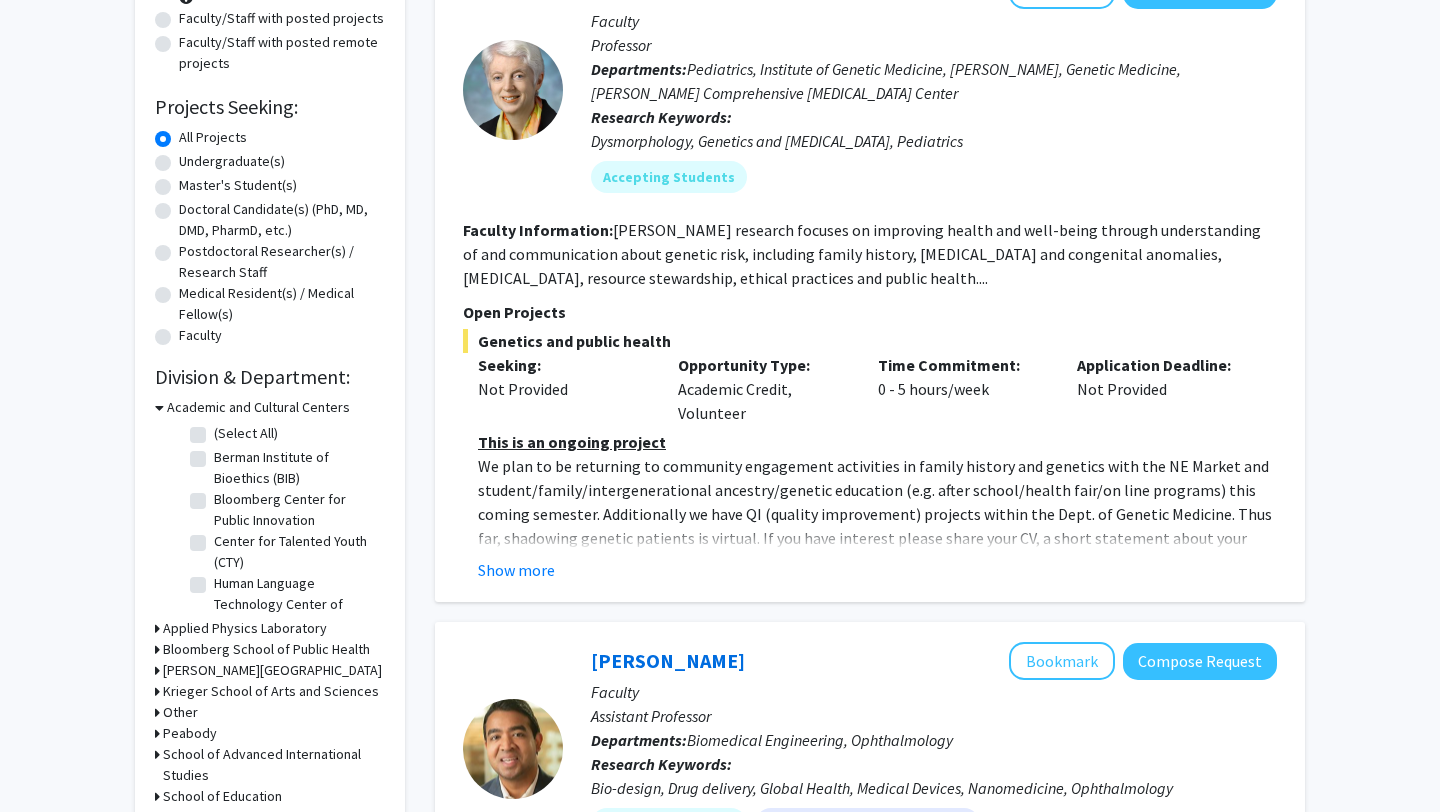 scroll, scrollTop: 0, scrollLeft: 0, axis: both 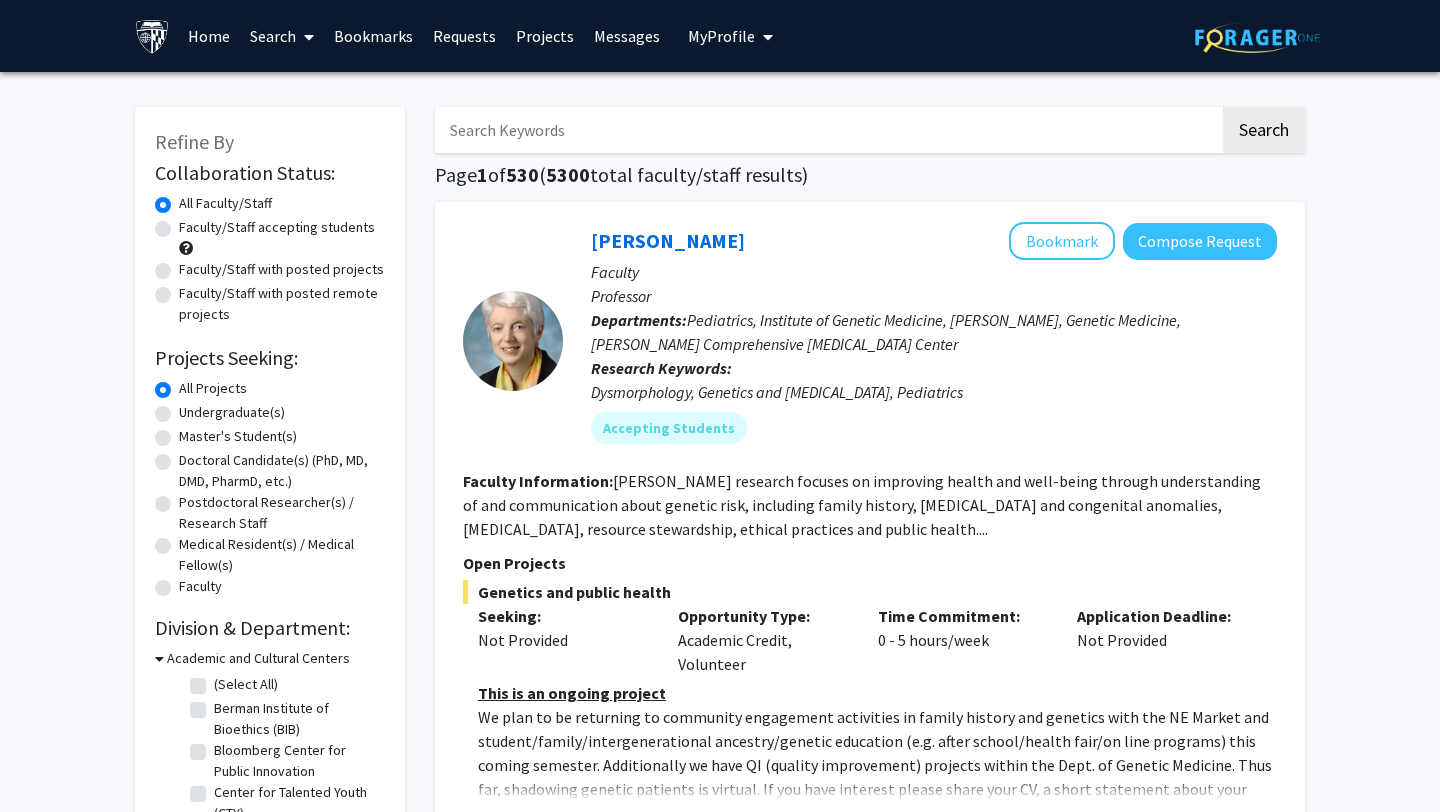 click on "Faculty/Staff with posted remote projects" 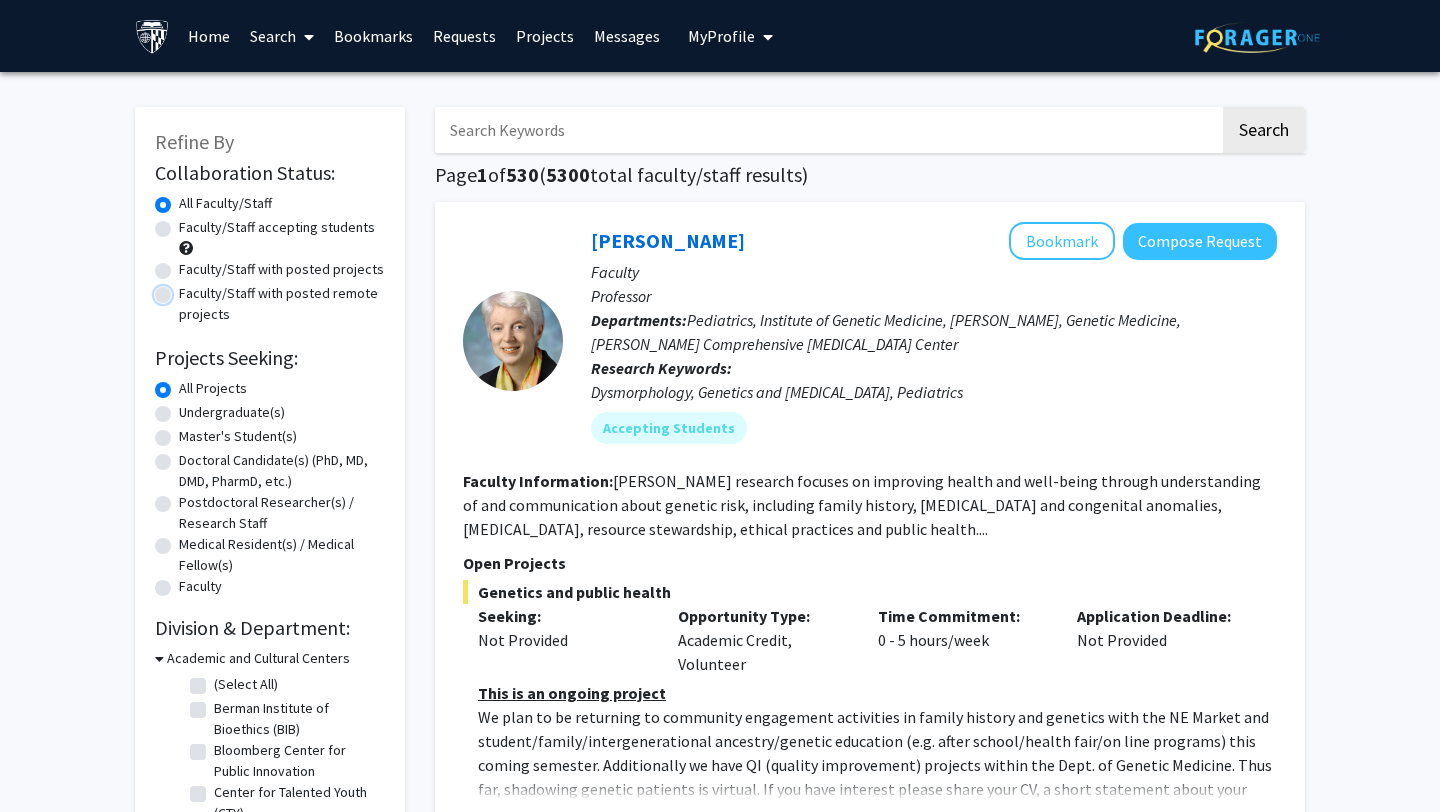 click on "Faculty/Staff with posted remote projects" at bounding box center [185, 289] 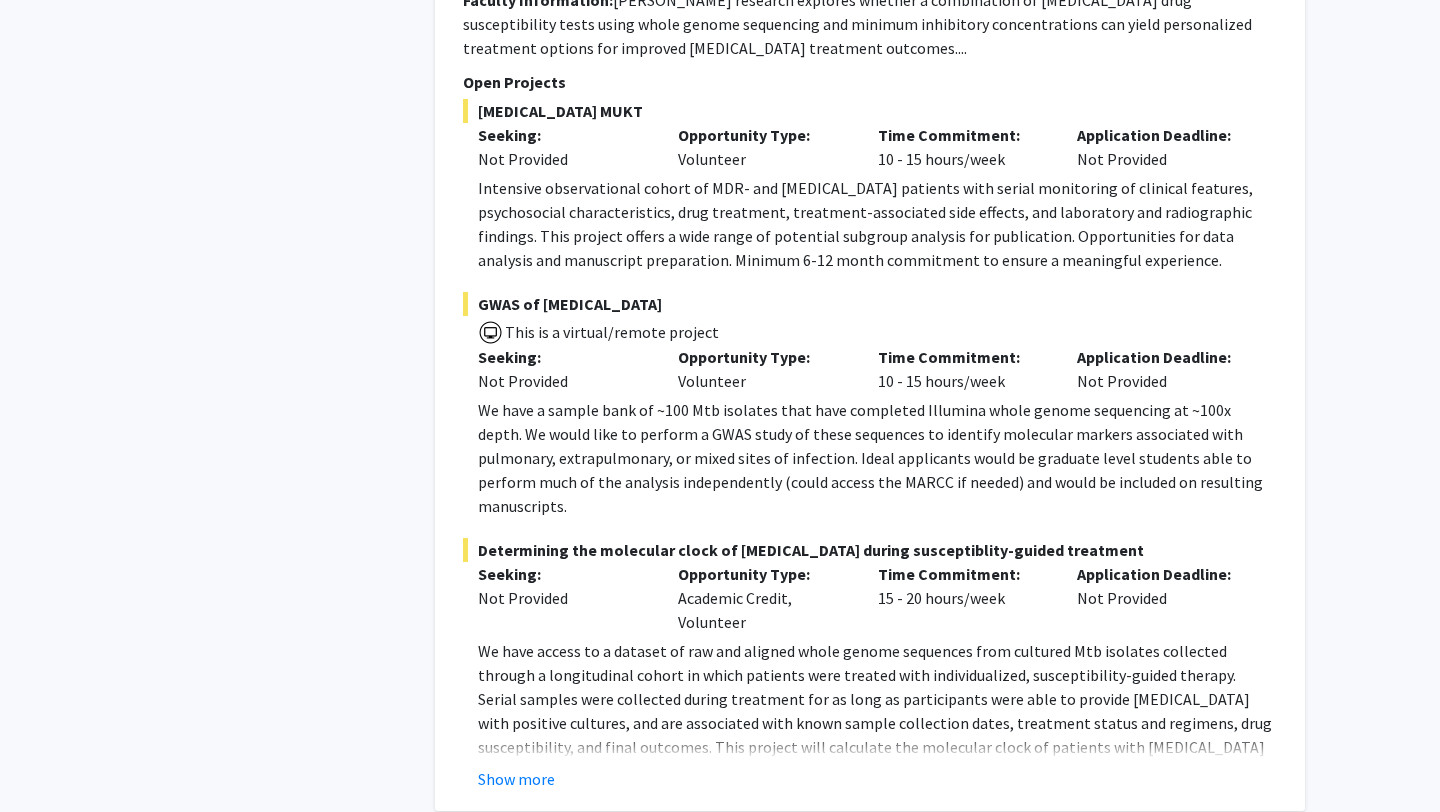 scroll, scrollTop: 7079, scrollLeft: 0, axis: vertical 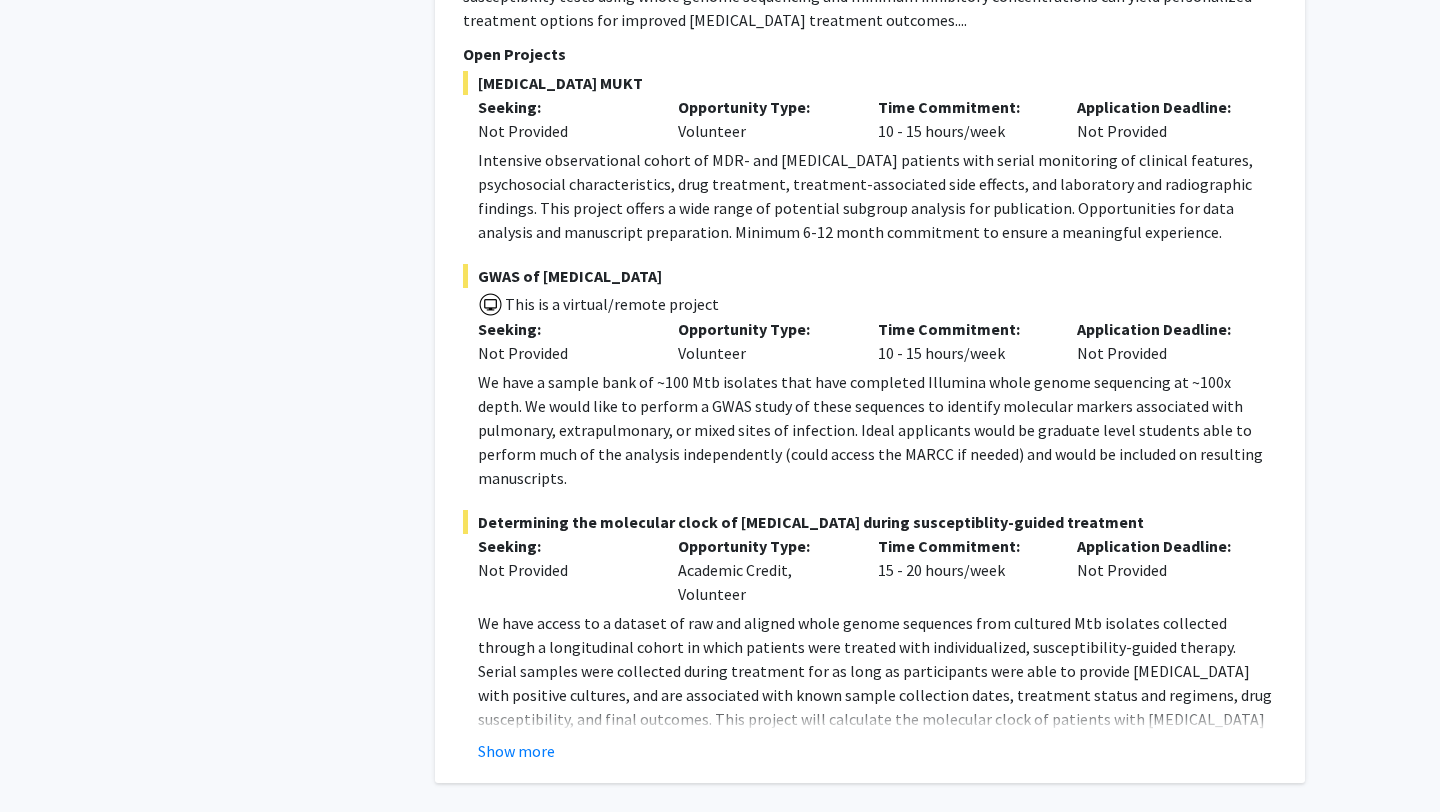 click on "Next »" 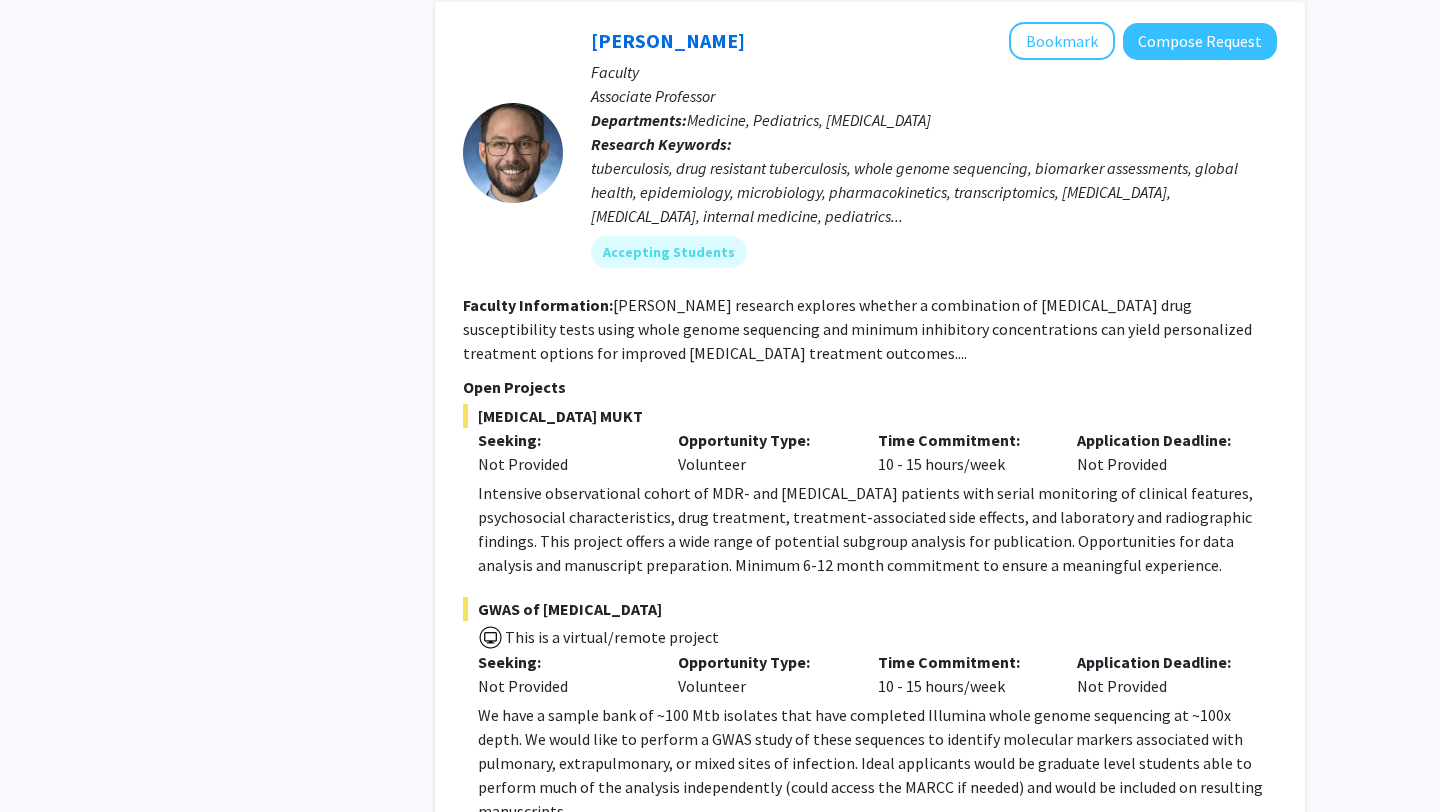 scroll, scrollTop: 7079, scrollLeft: 0, axis: vertical 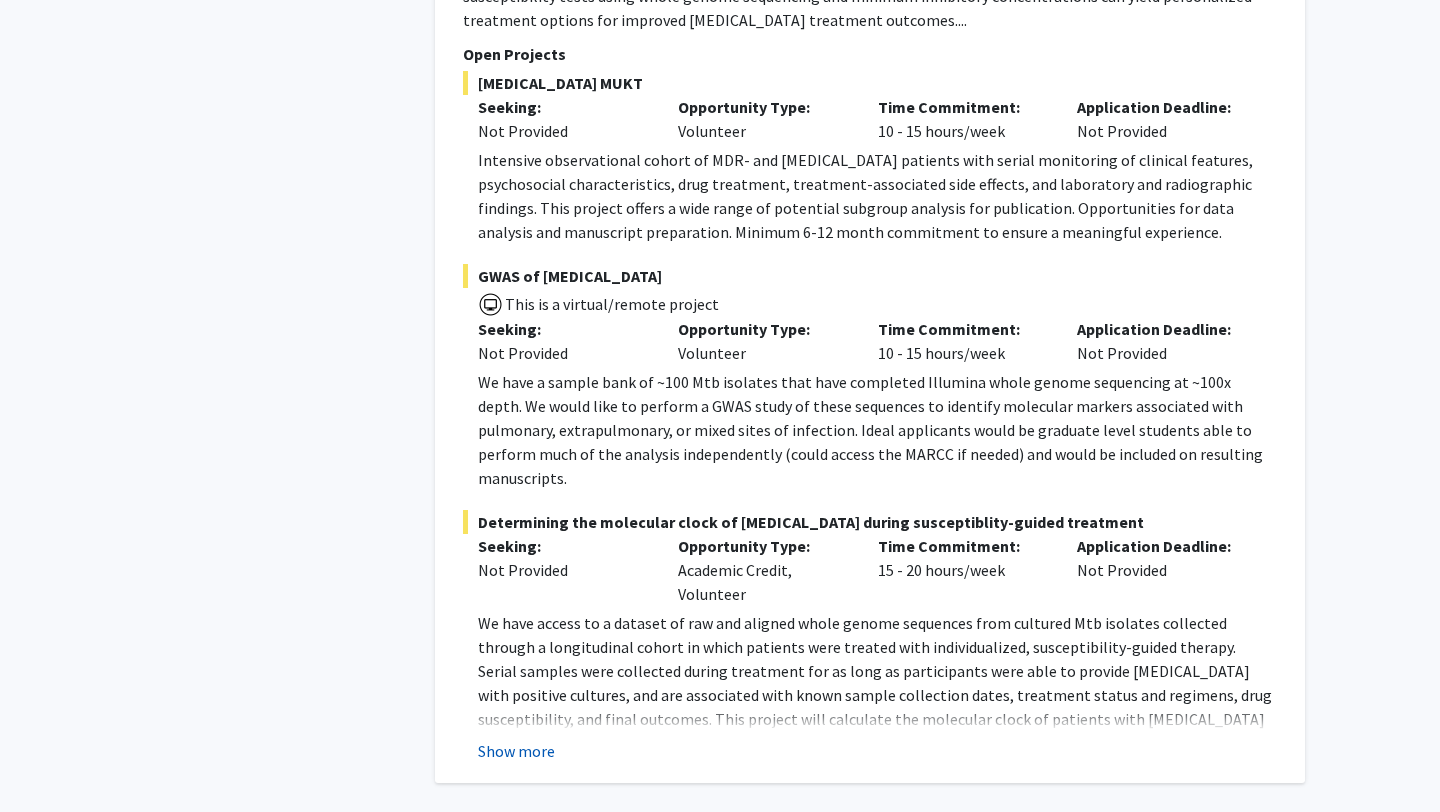 click on "Show more" 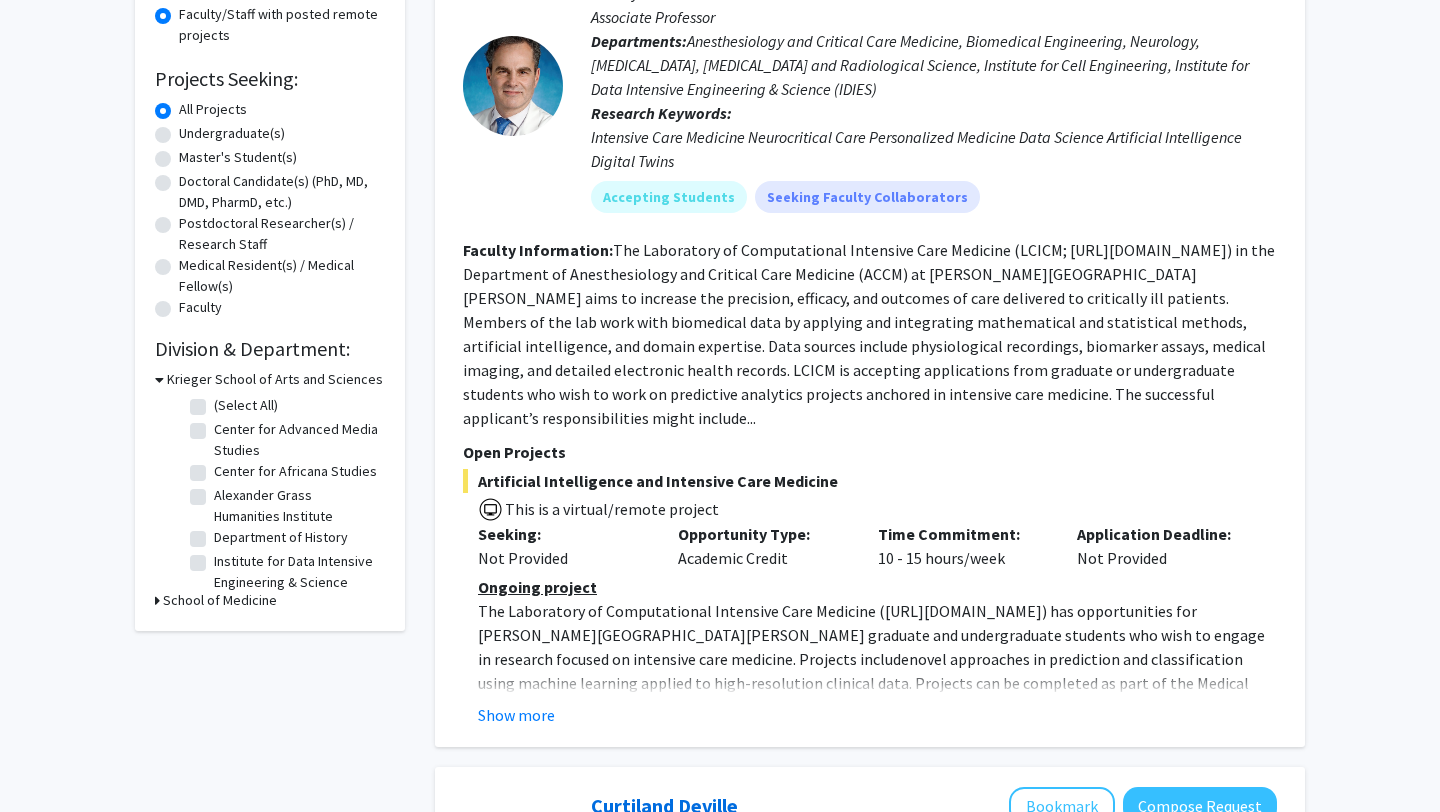 scroll, scrollTop: 306, scrollLeft: 0, axis: vertical 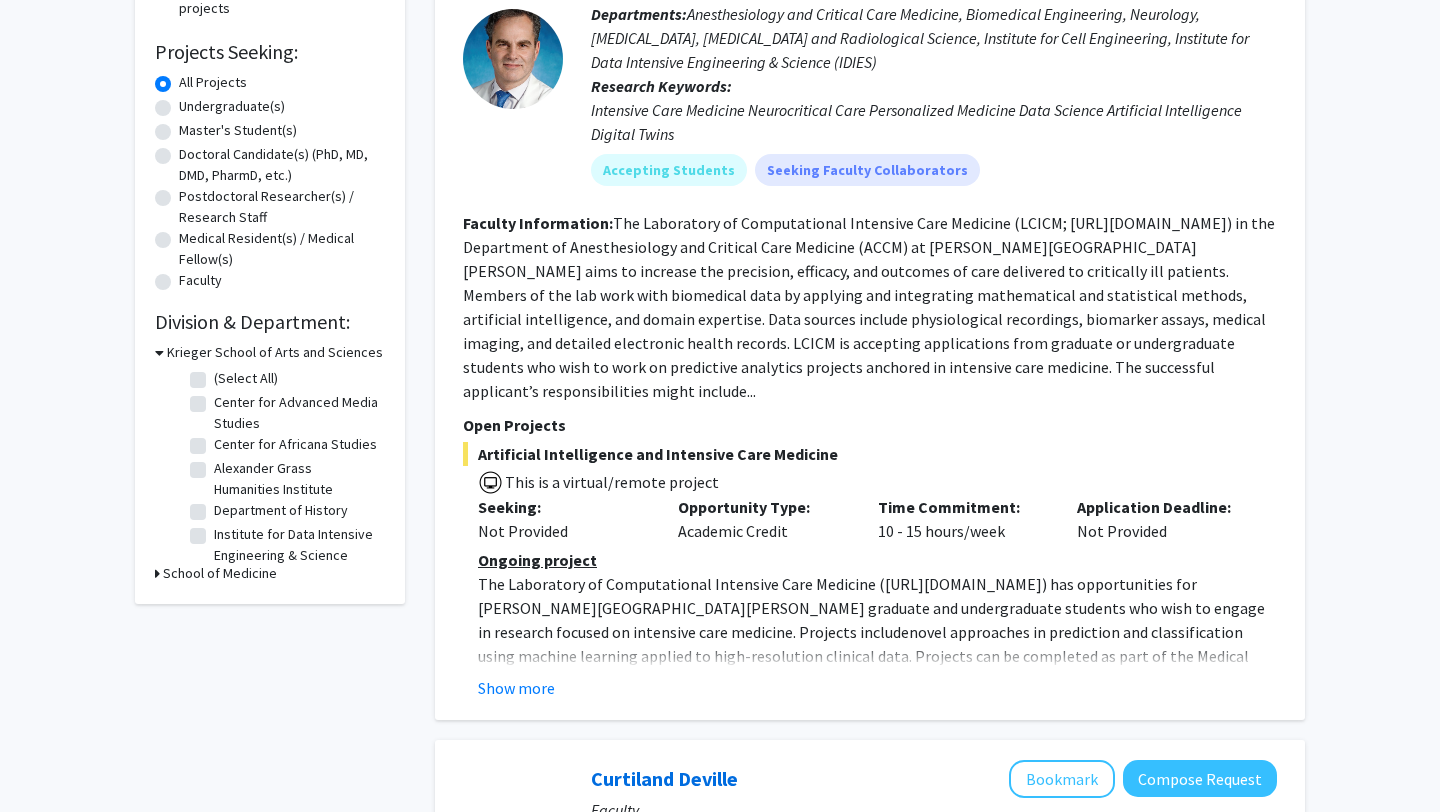 click on "School of Medicine" at bounding box center (220, 573) 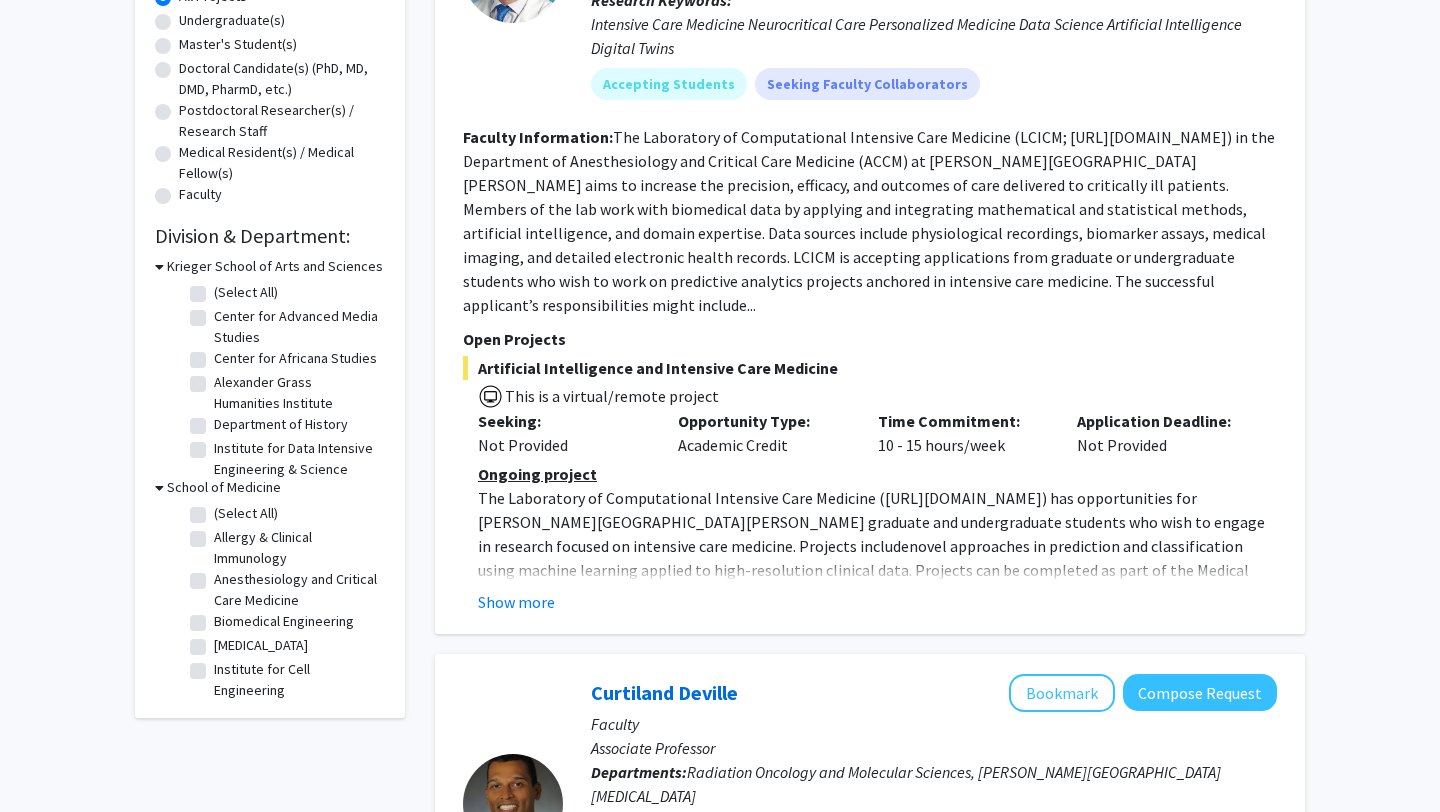 scroll, scrollTop: 0, scrollLeft: 0, axis: both 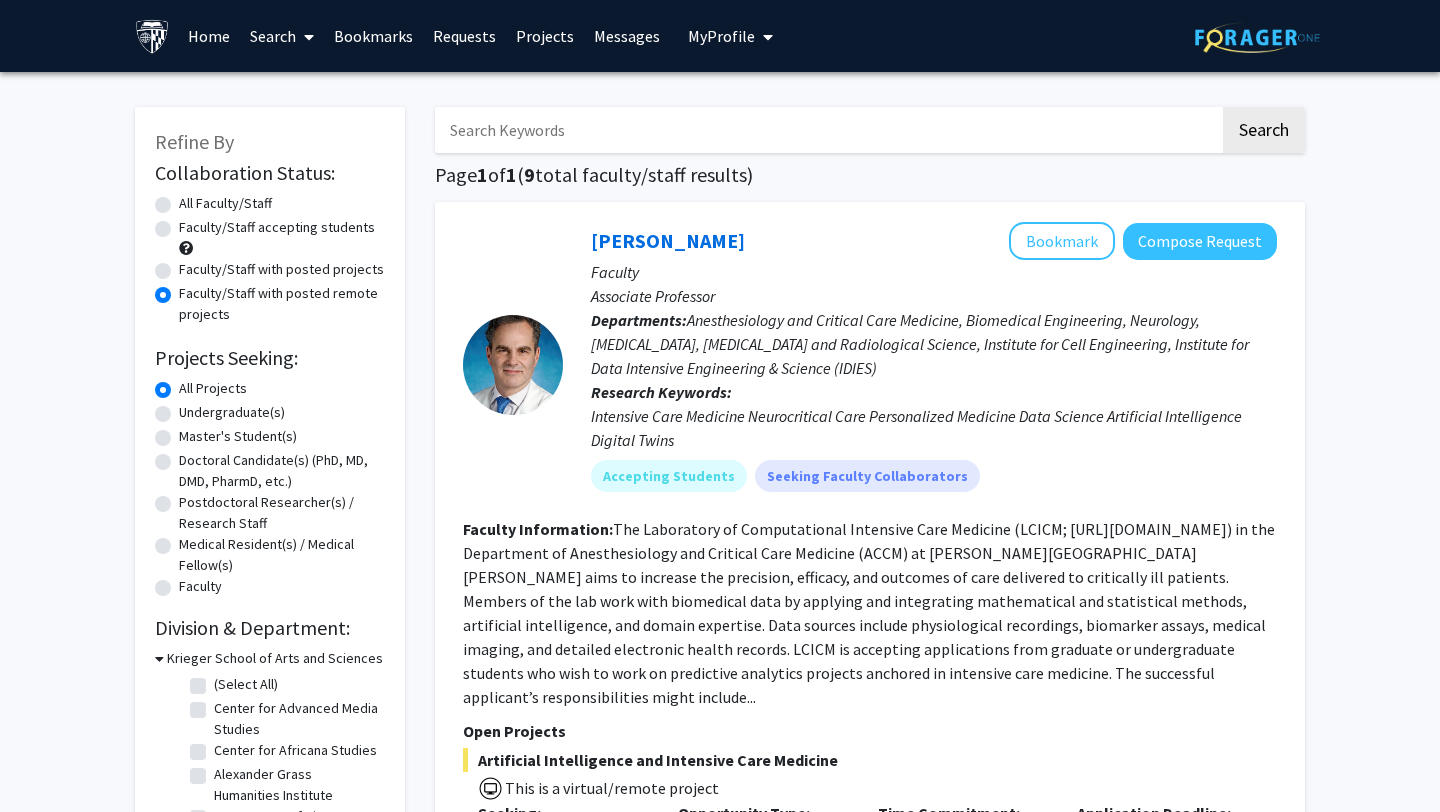 click on "Refine By Collaboration Status: Collaboration Status  All Faculty/Staff    Collaboration Status  Faculty/Staff accepting students    Collaboration Status  Faculty/Staff with posted projects    Collaboration Status  Faculty/Staff with posted remote projects    Projects Seeking: Projects Seeking Level  All Projects    Projects Seeking Level  Undergraduate(s)    Projects Seeking Level  Master's Student(s)    Projects Seeking Level  Doctoral Candidate(s) (PhD, MD, DMD, PharmD, etc.)    Projects Seeking Level  Postdoctoral Researcher(s) / Research Staff    Projects Seeking Level  Medical Resident(s) / Medical Fellow(s)    Projects Seeking Level  Faculty    Division & Department:      [PERSON_NAME] School of Arts and Sciences  (Select All)  (Select All)  Center for Advanced Media Studies  Center for Advanced Media Studies  Center for Africana Studies  Center for Africana Studies  Alexander Grass Humanities Institute  Alexander Grass Humanities Institute  Department of History  Department of History" 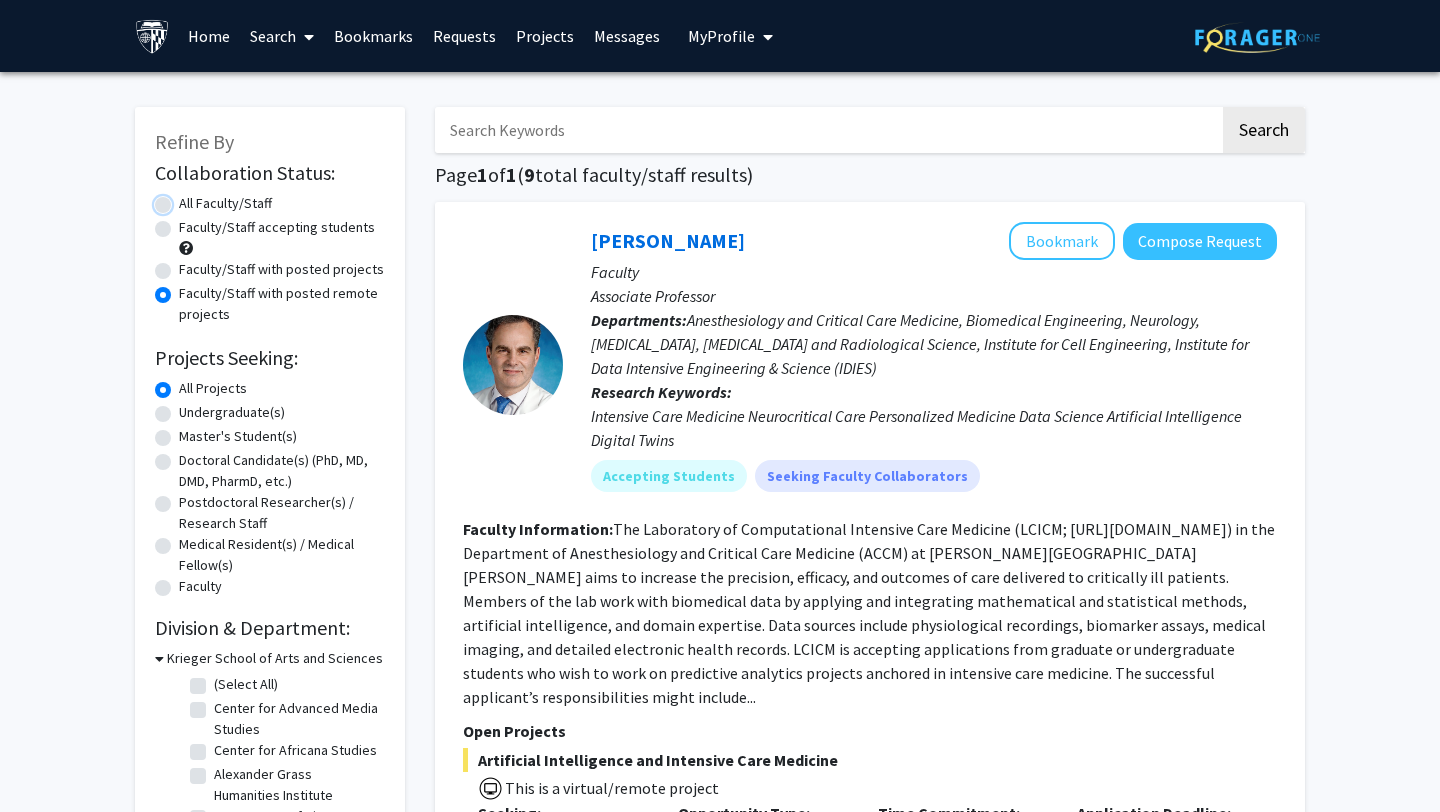 click on "All Faculty/Staff" at bounding box center [185, 199] 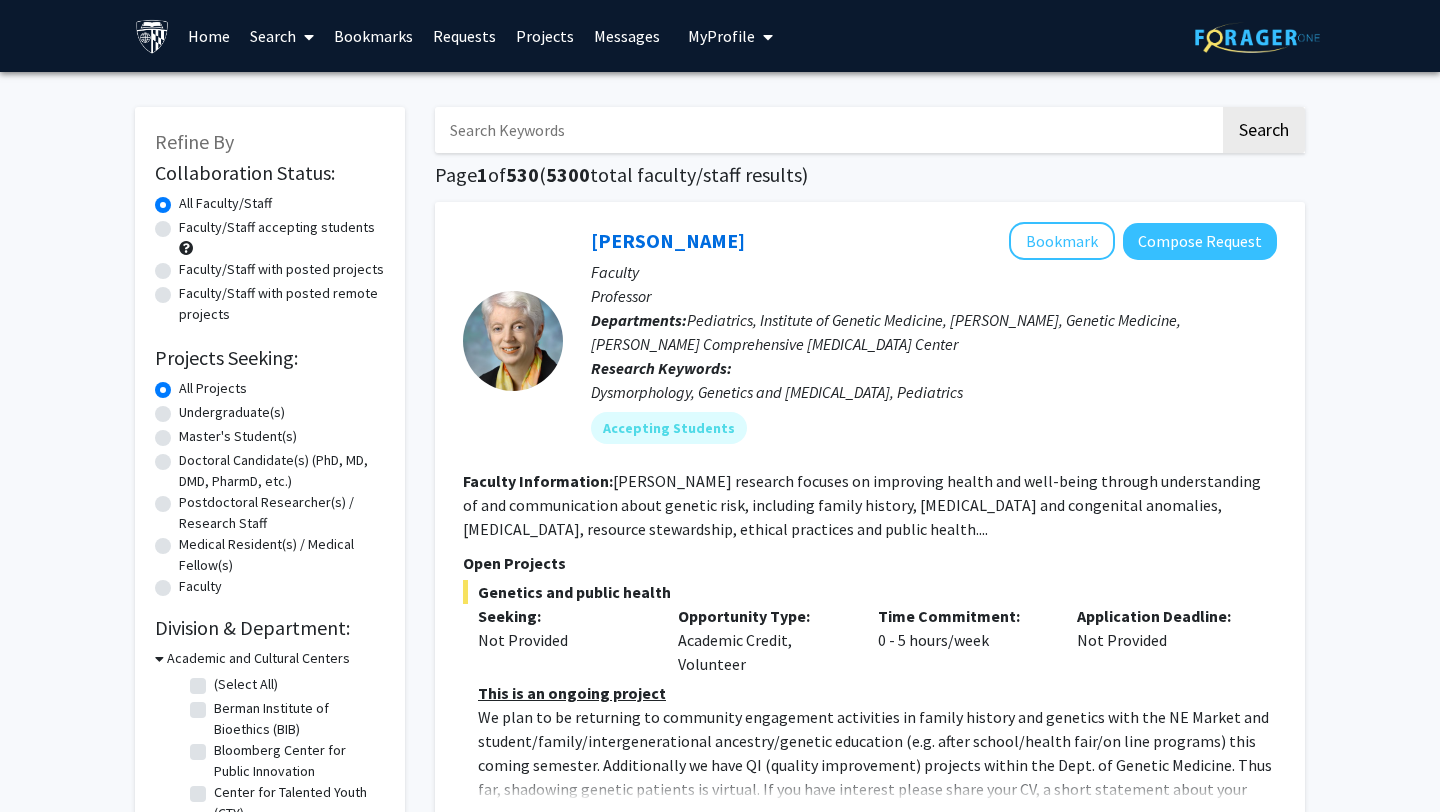 click on "Faculty/Staff accepting students" 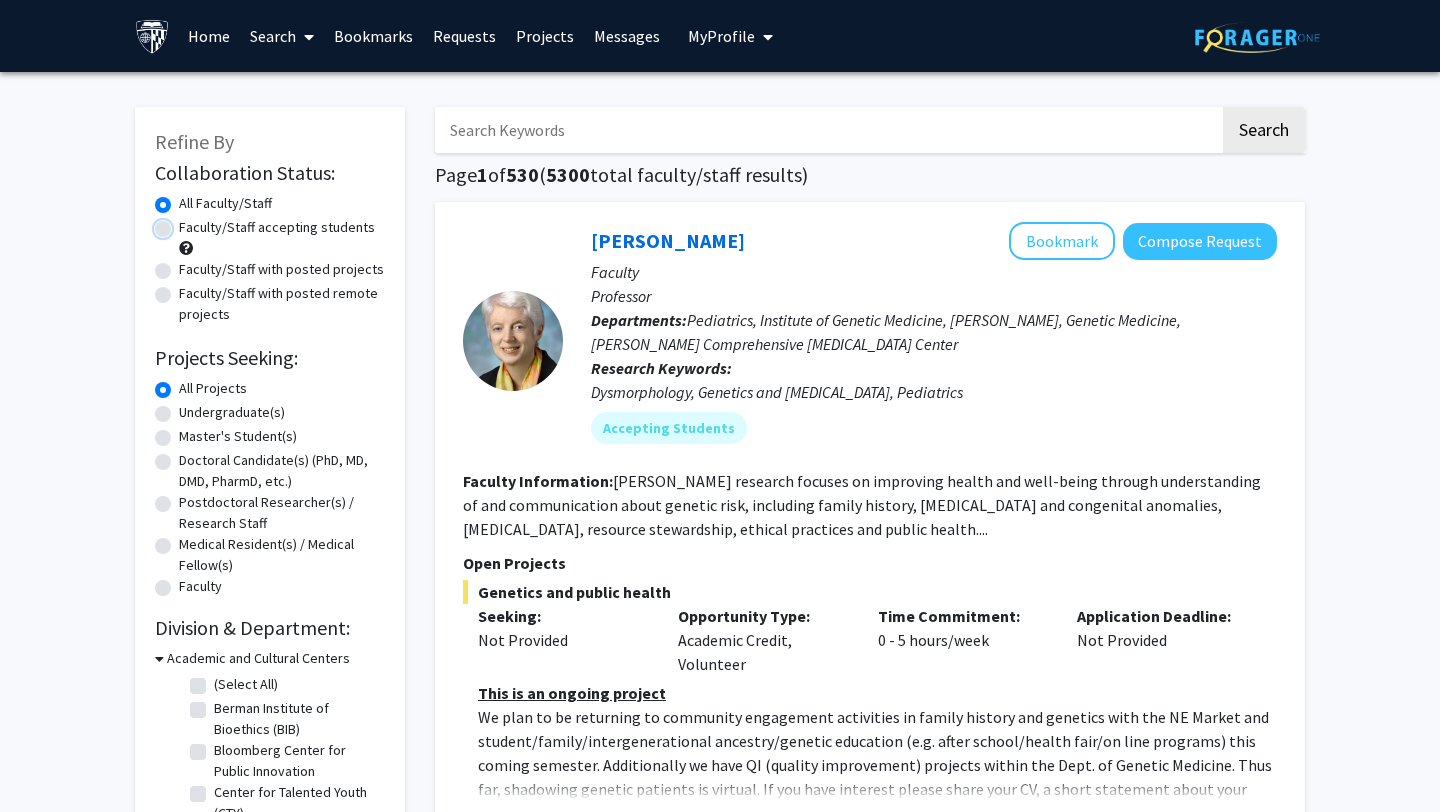 click on "Faculty/Staff accepting students" at bounding box center [185, 223] 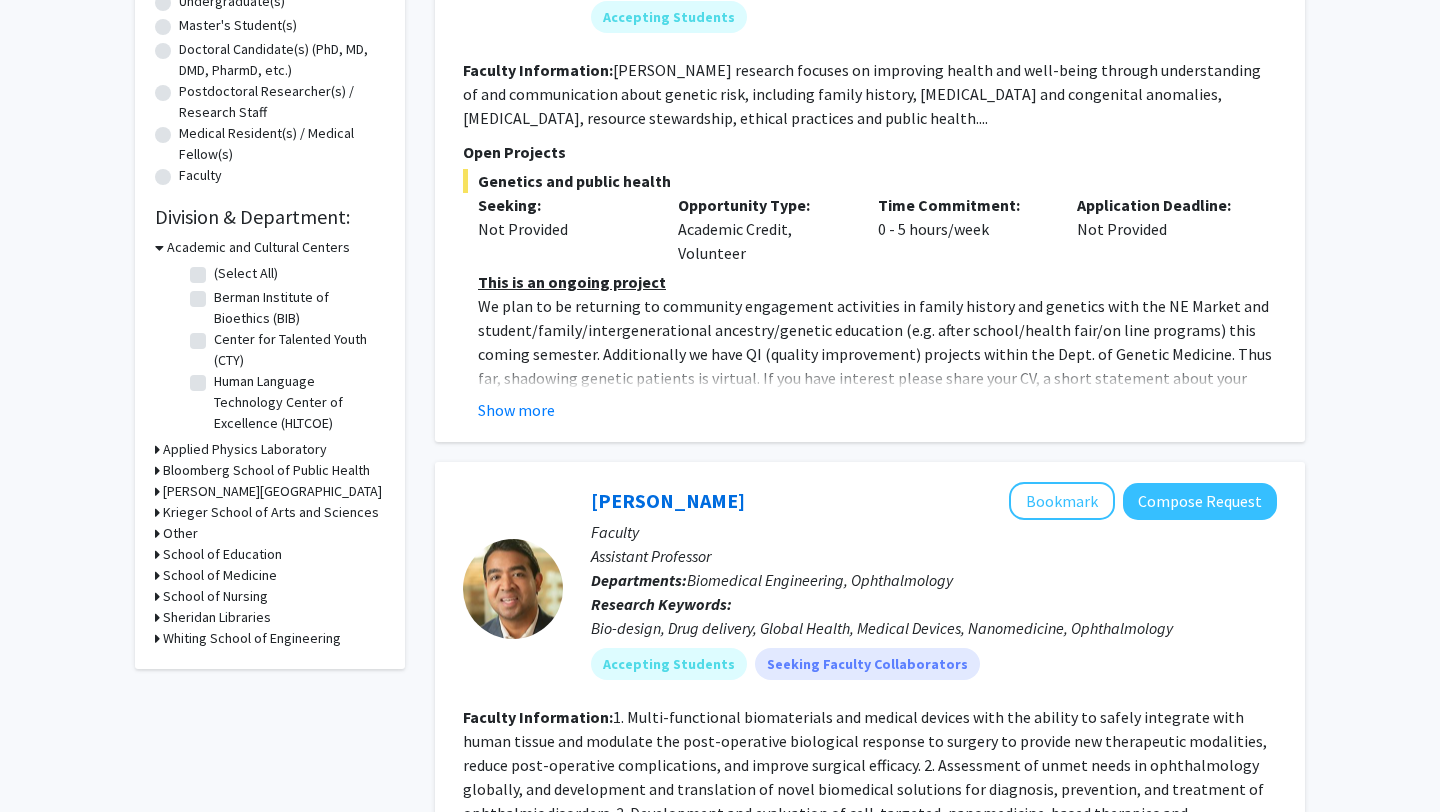 scroll, scrollTop: 413, scrollLeft: 0, axis: vertical 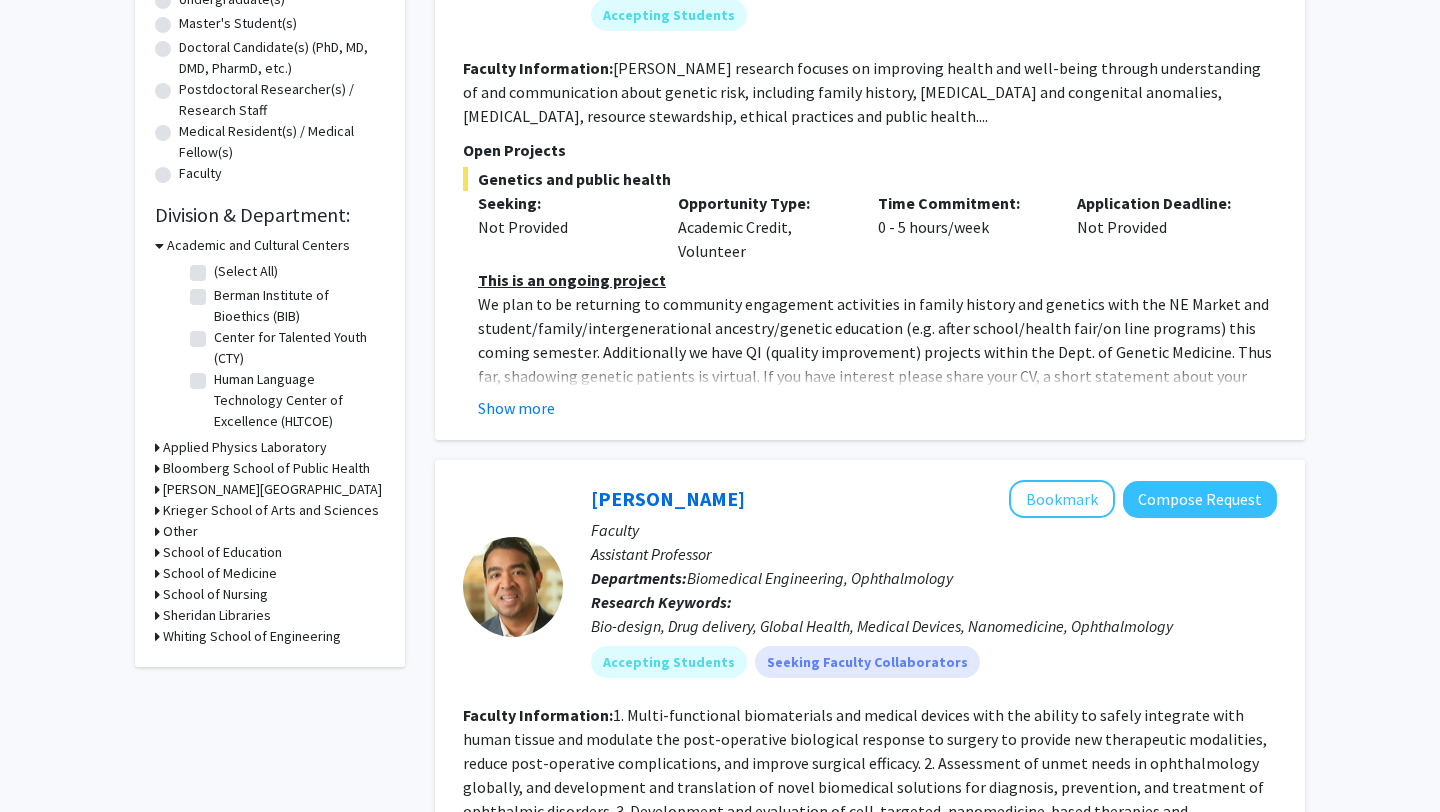 click 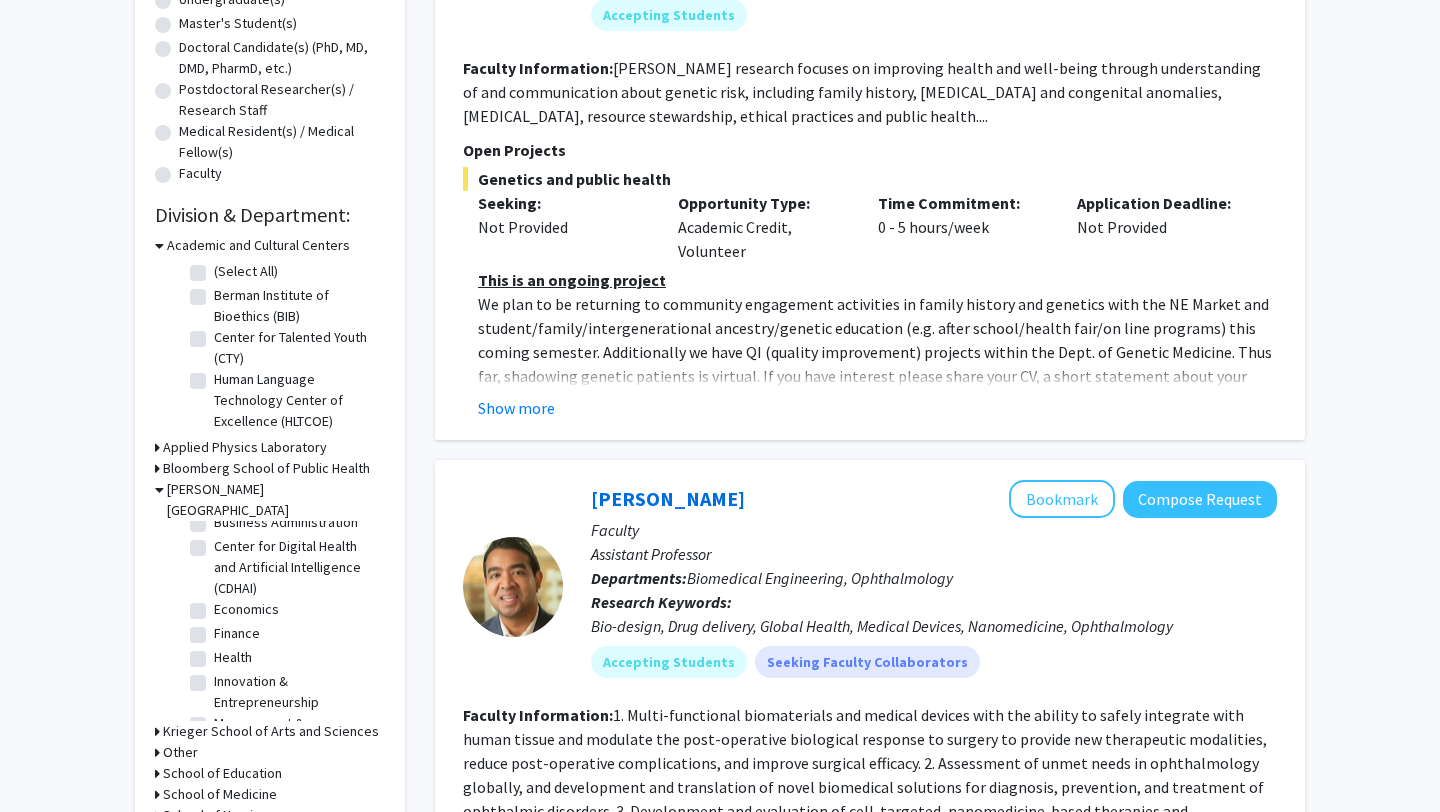 scroll, scrollTop: 52, scrollLeft: 0, axis: vertical 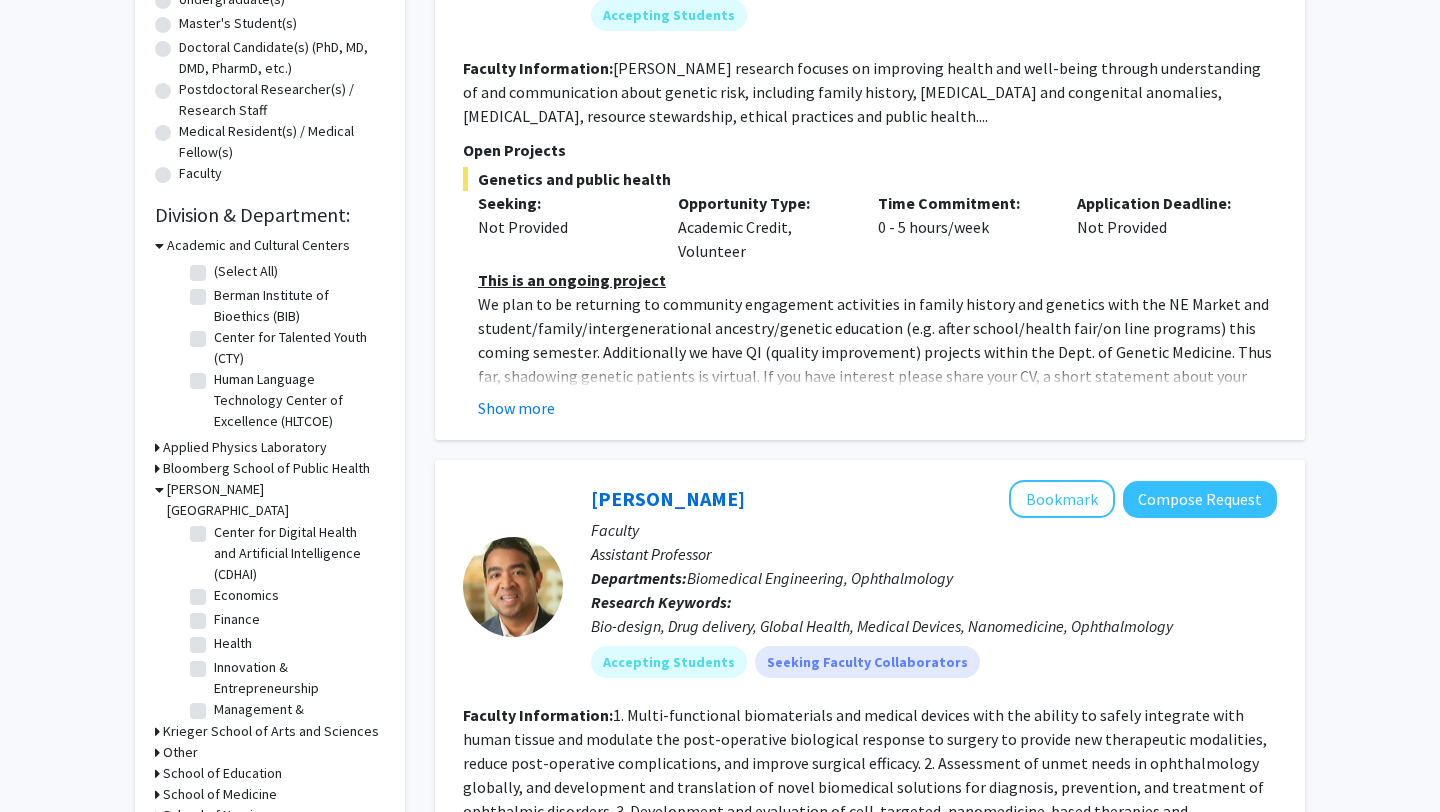 click on "Health" 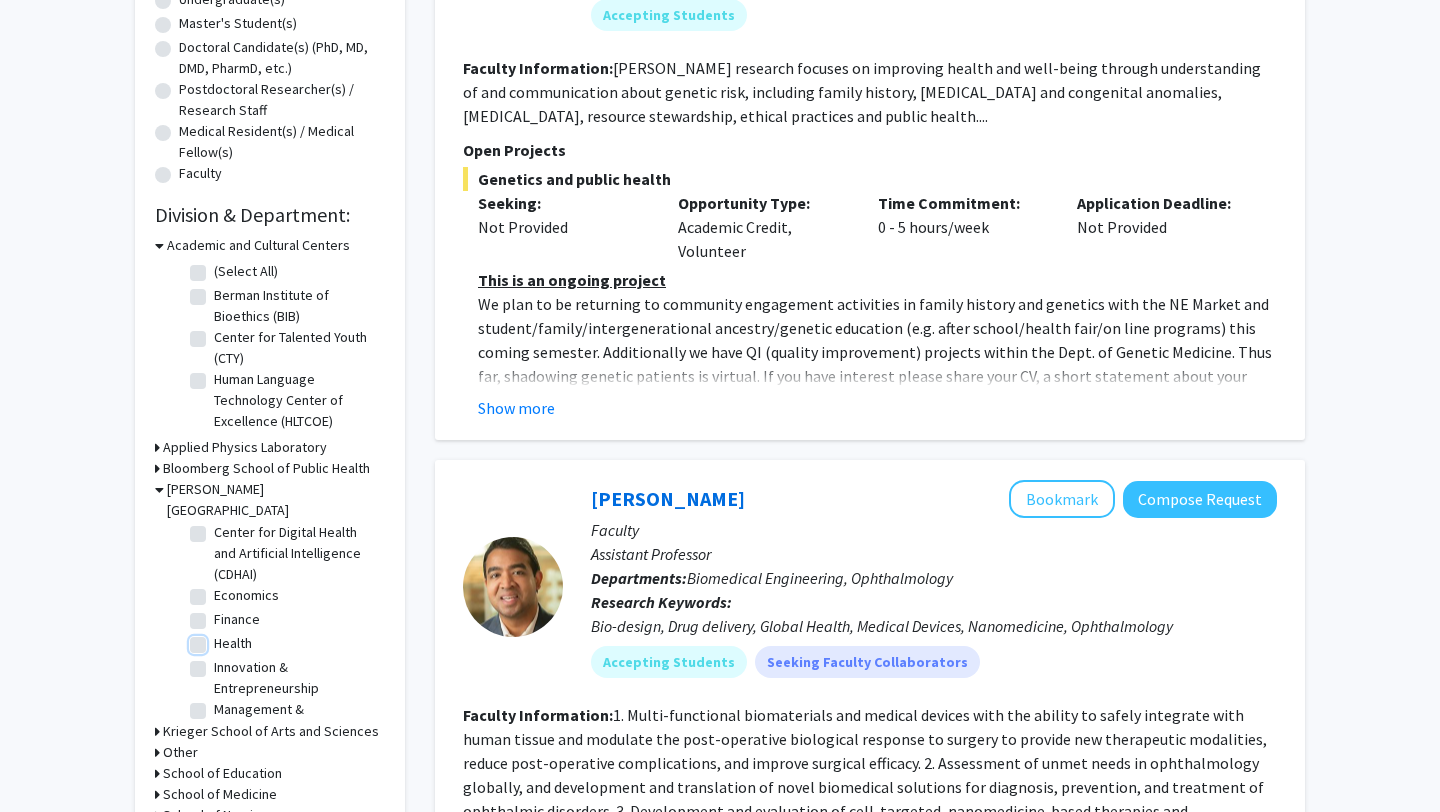 click on "Health" at bounding box center (220, 639) 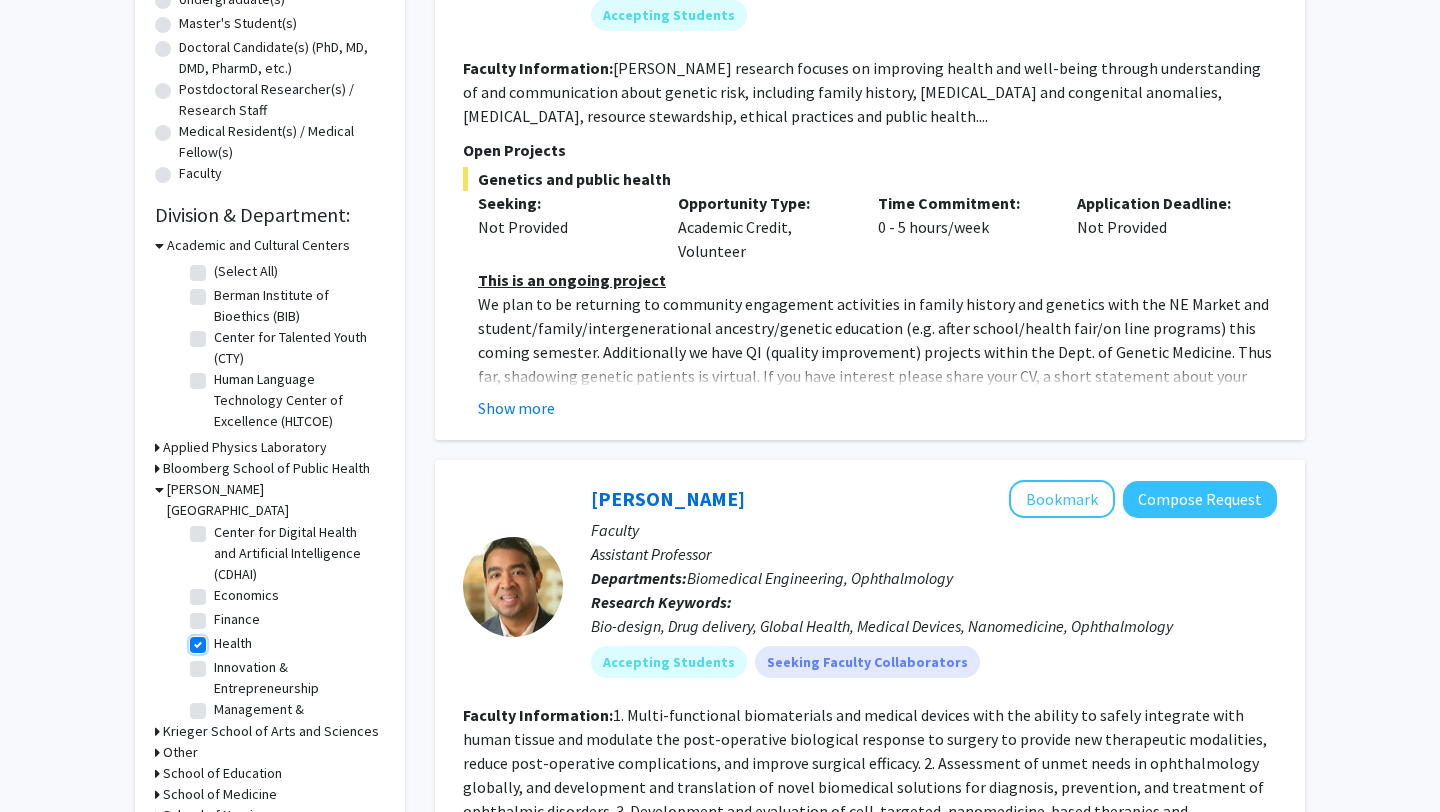 checkbox on "true" 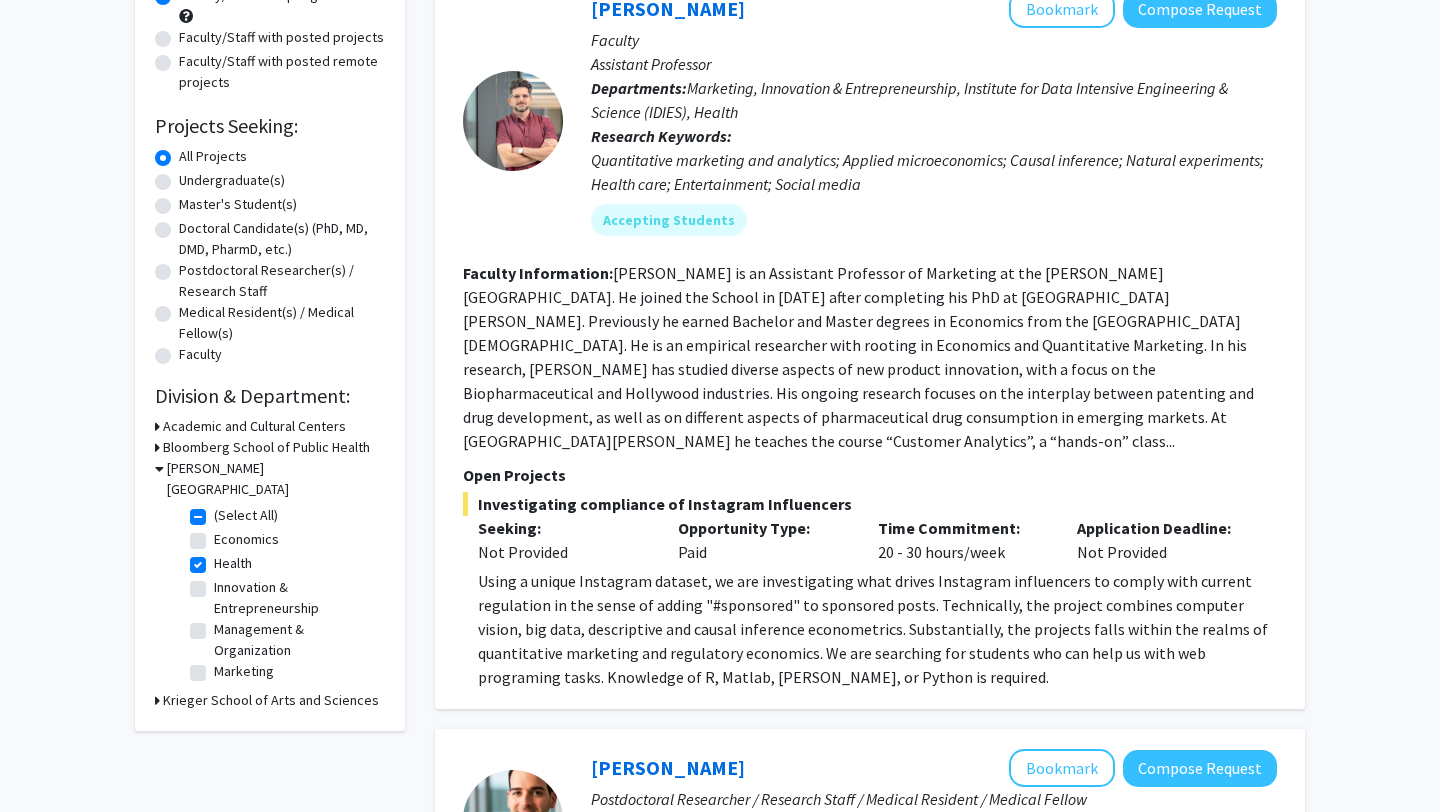 scroll, scrollTop: 233, scrollLeft: 0, axis: vertical 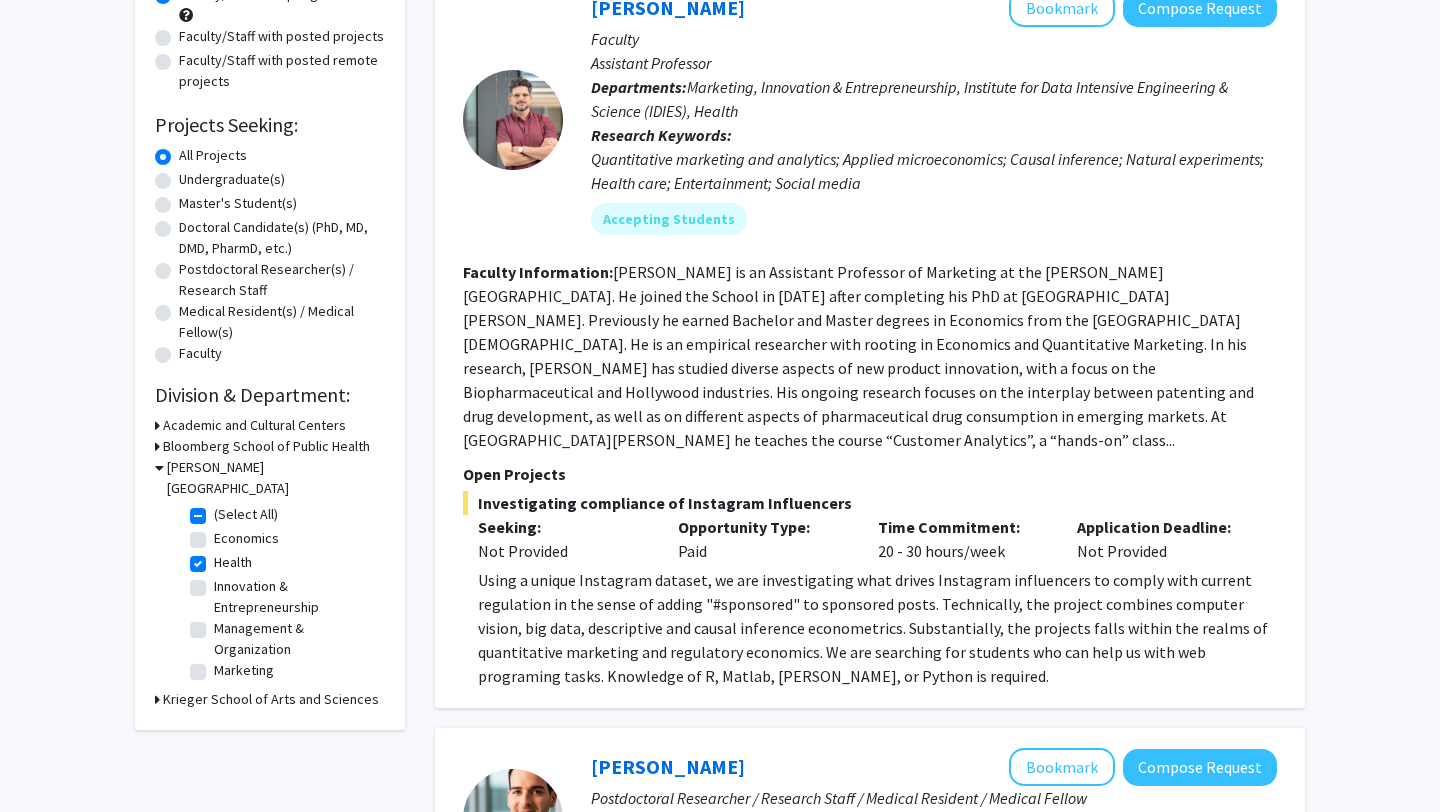 click on "Health" 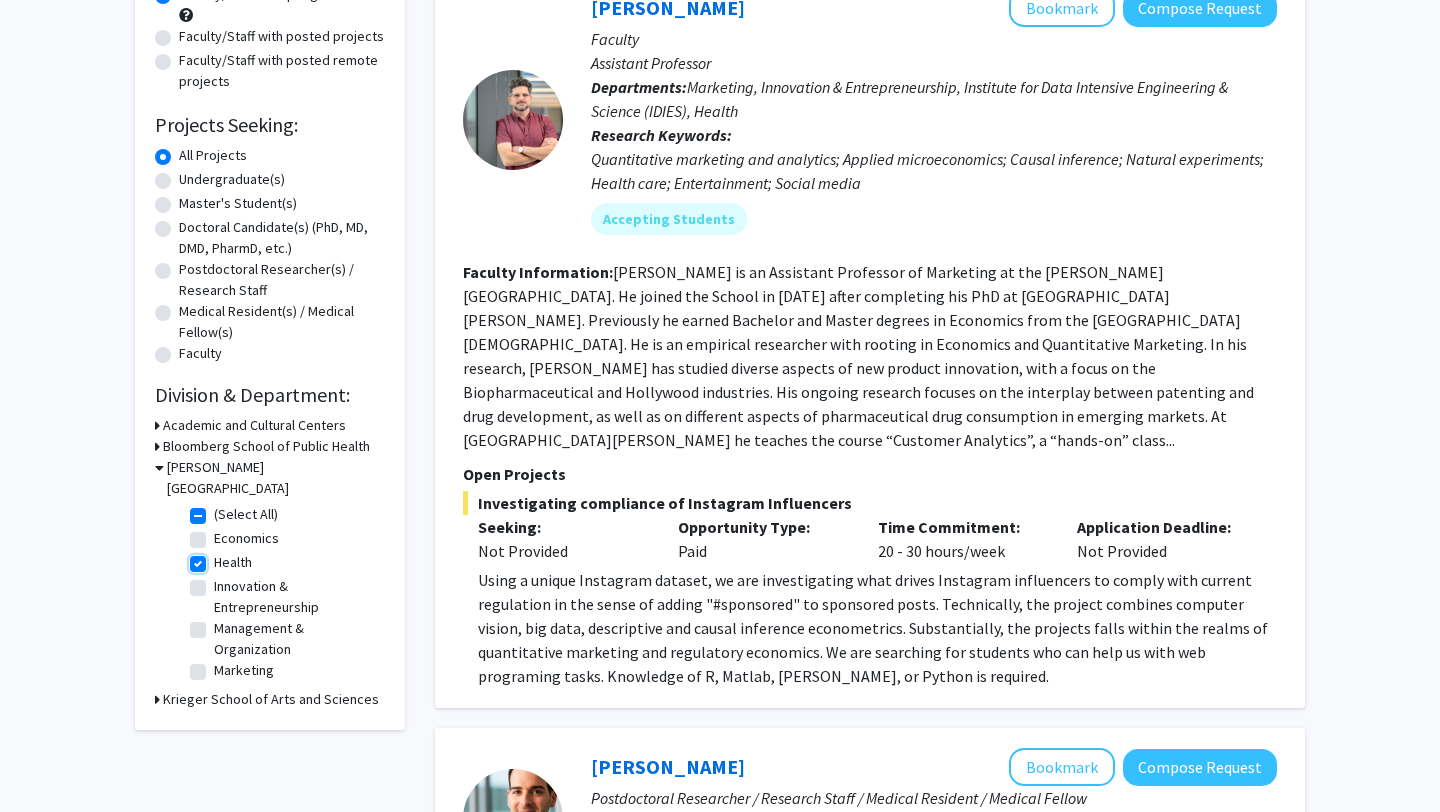 click on "Health" at bounding box center (220, 558) 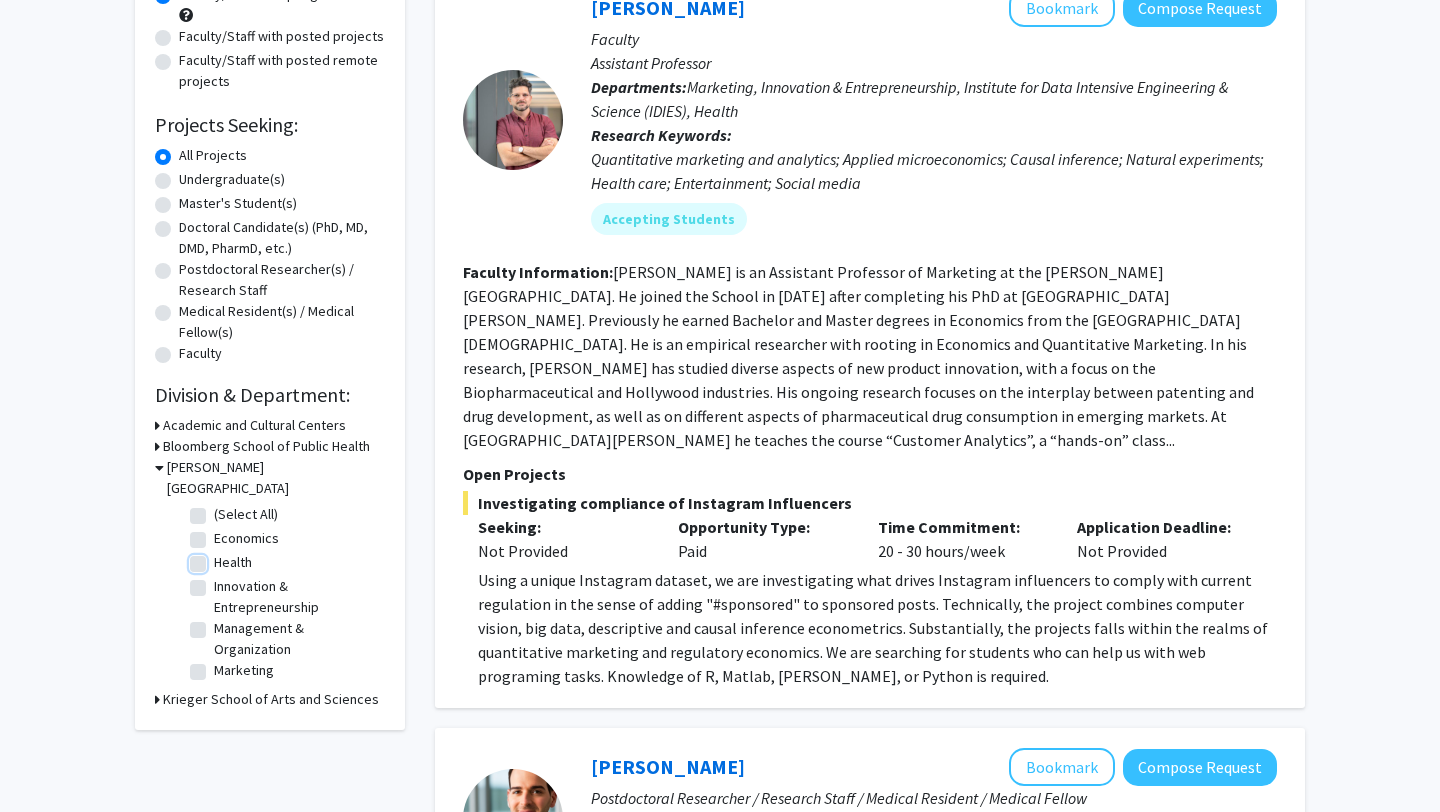checkbox on "false" 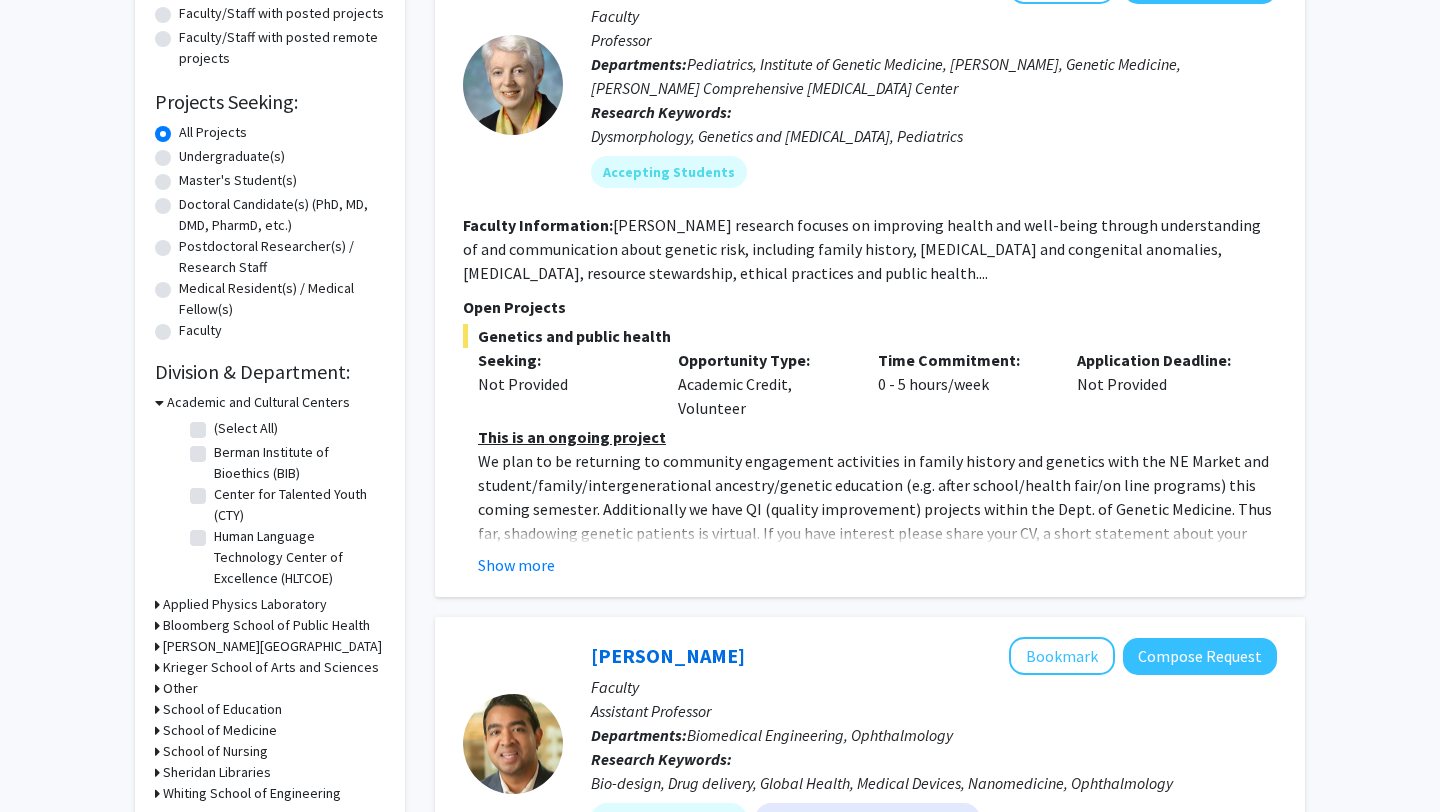 scroll, scrollTop: 349, scrollLeft: 0, axis: vertical 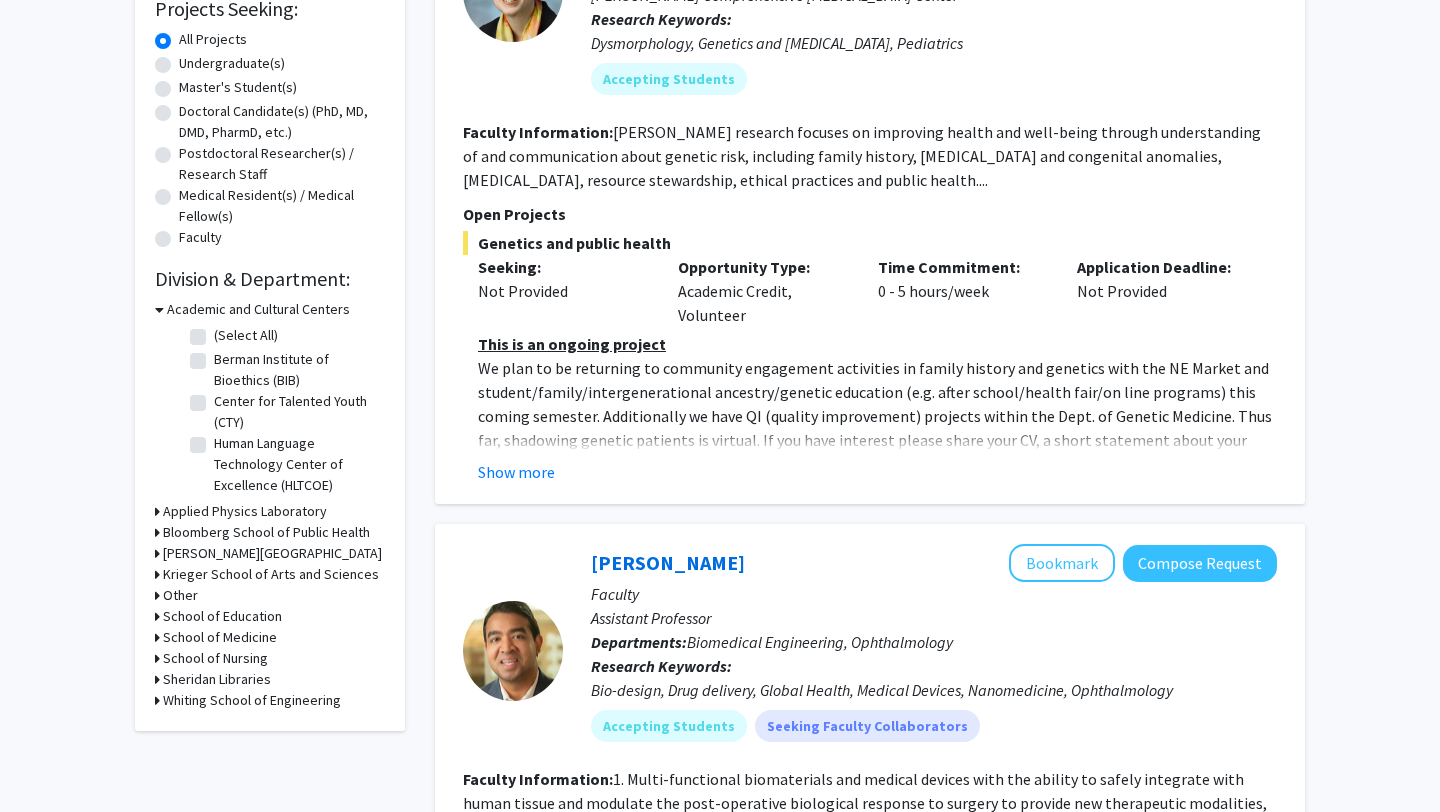 click on "School of Medicine" at bounding box center (220, 637) 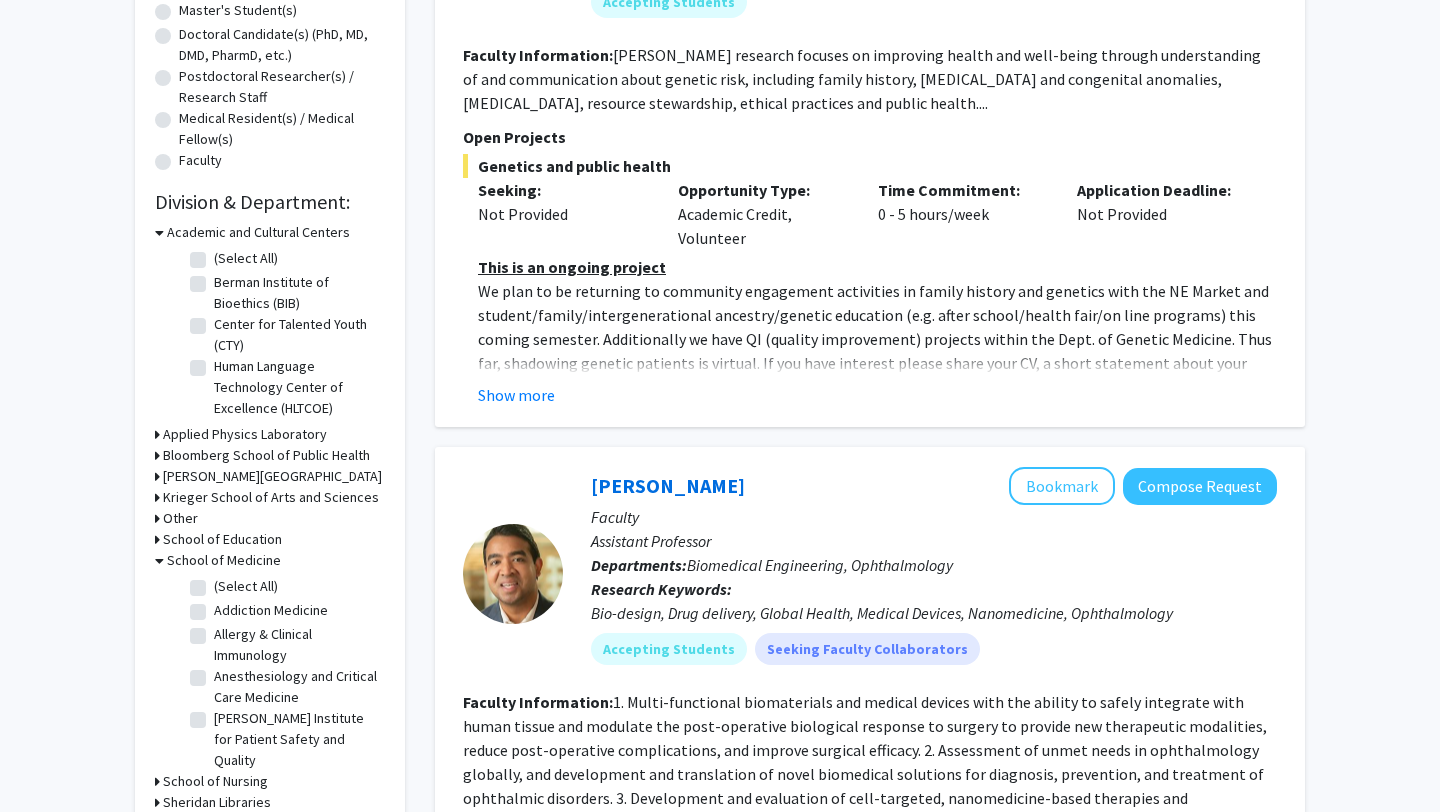 scroll, scrollTop: 446, scrollLeft: 0, axis: vertical 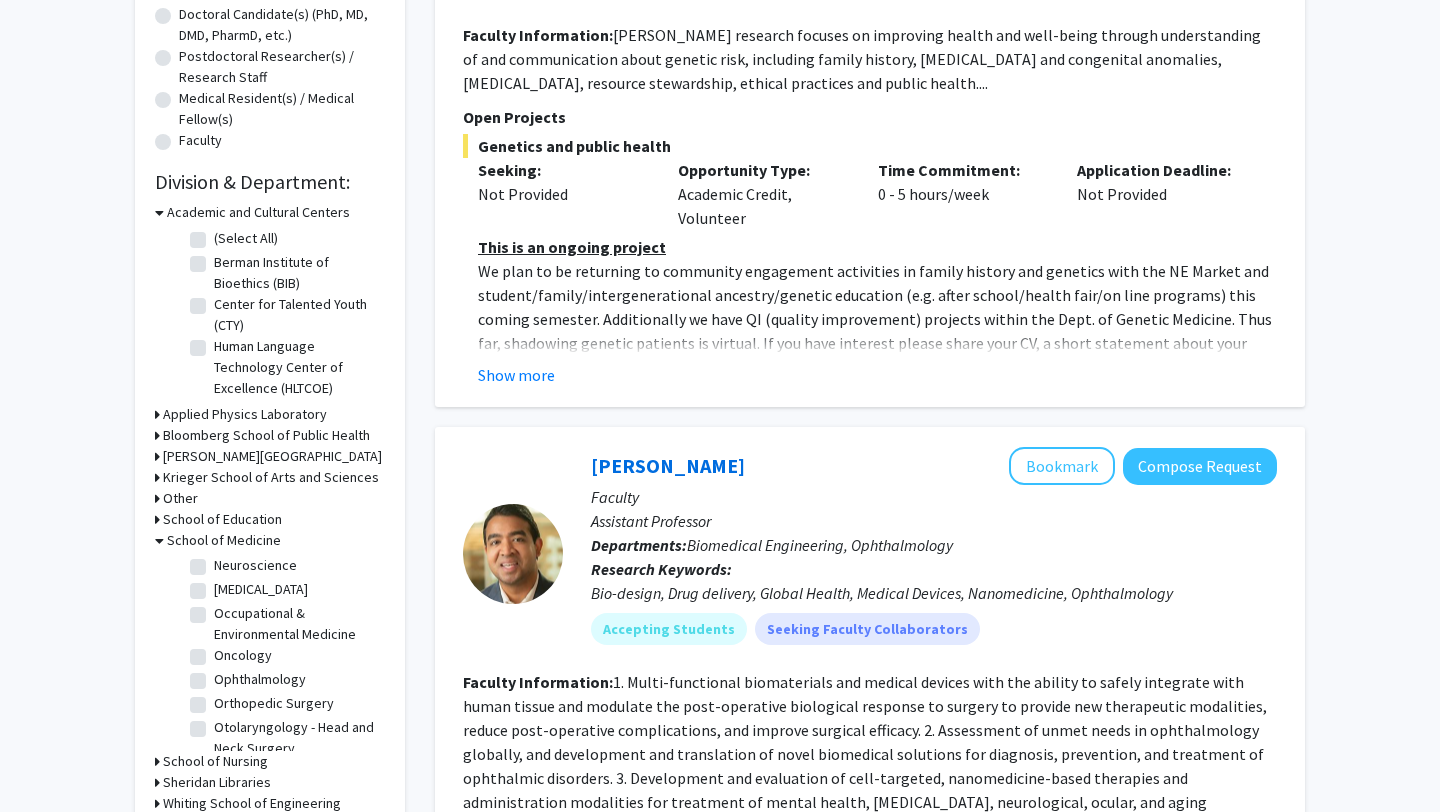 click on "Ophthalmology" 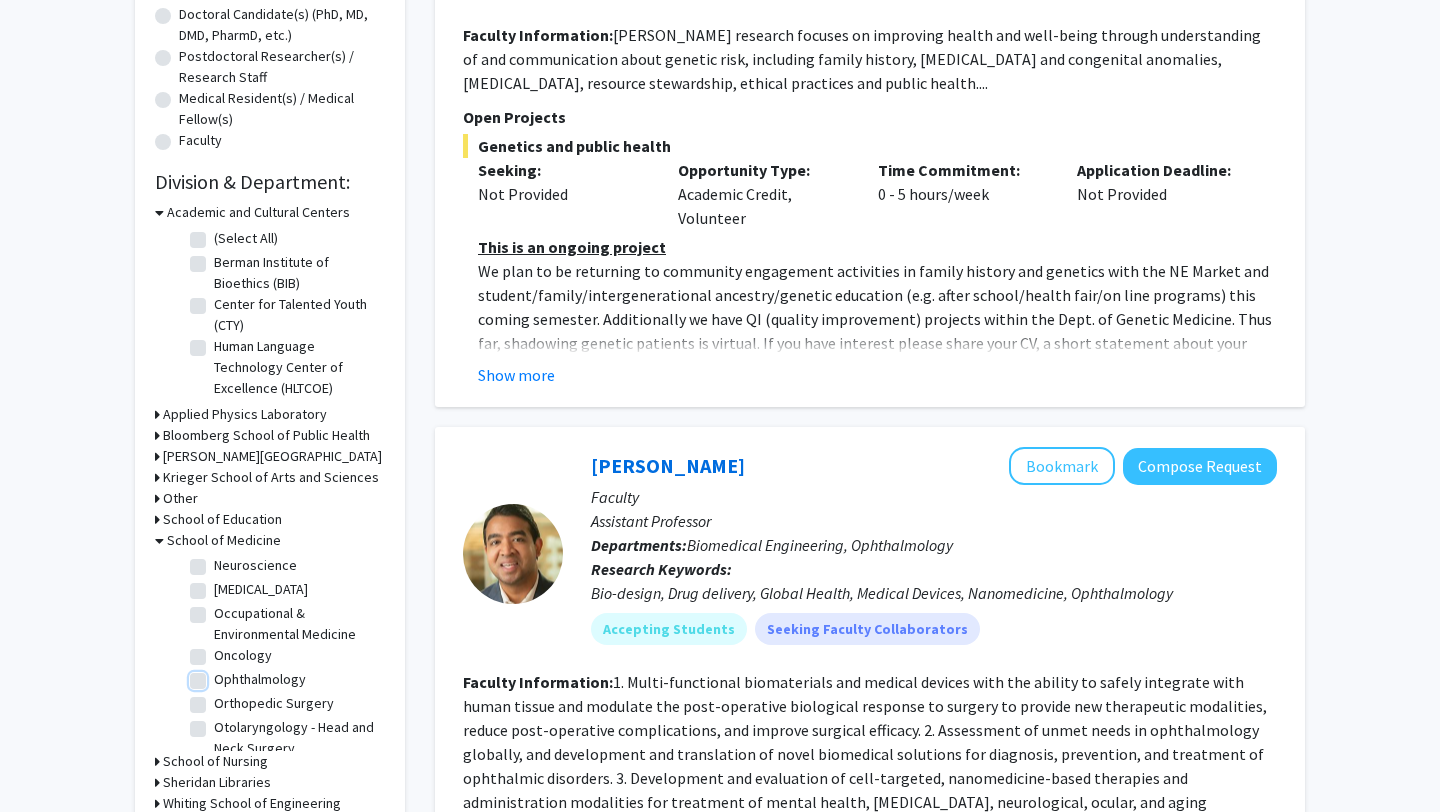 click on "Ophthalmology" at bounding box center [220, 675] 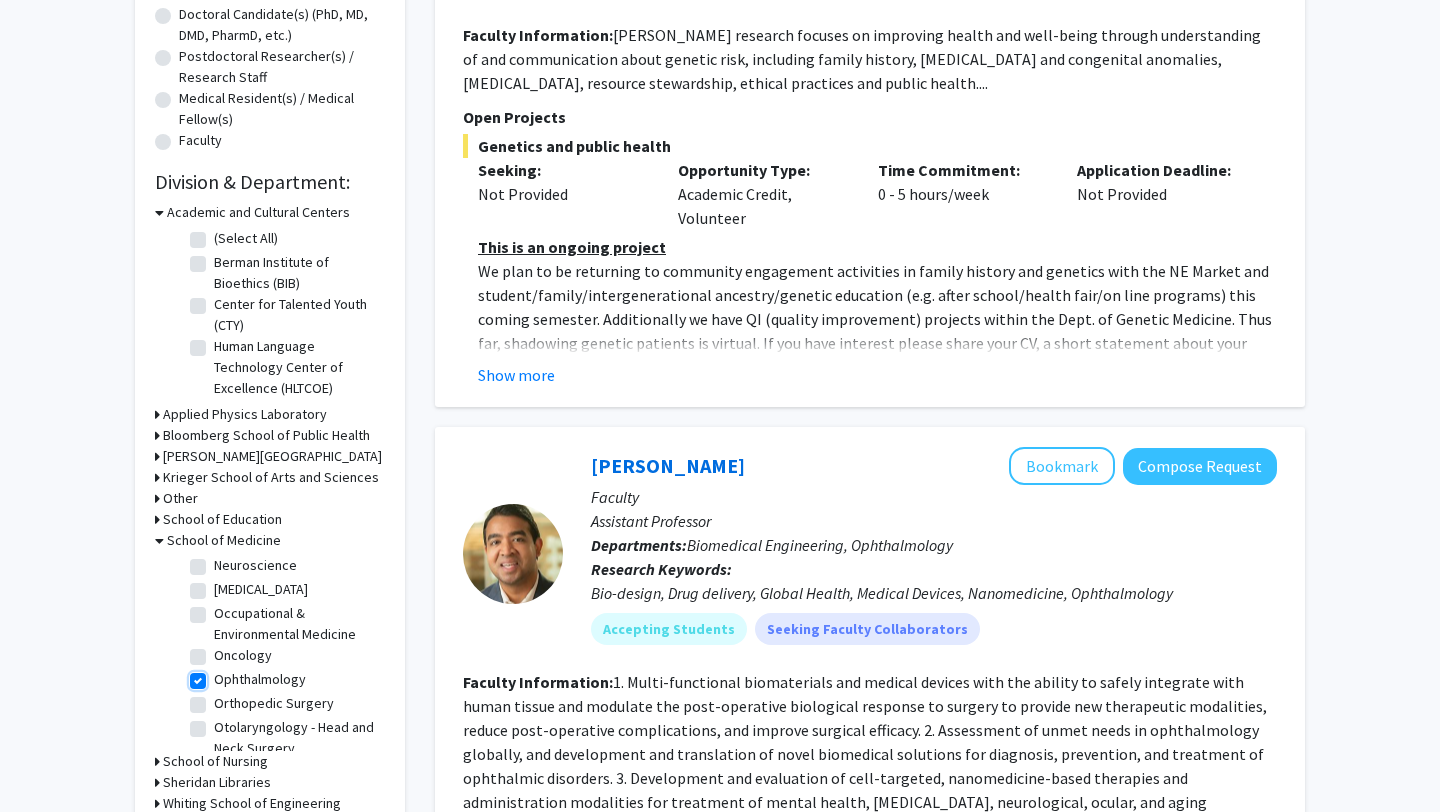 checkbox on "true" 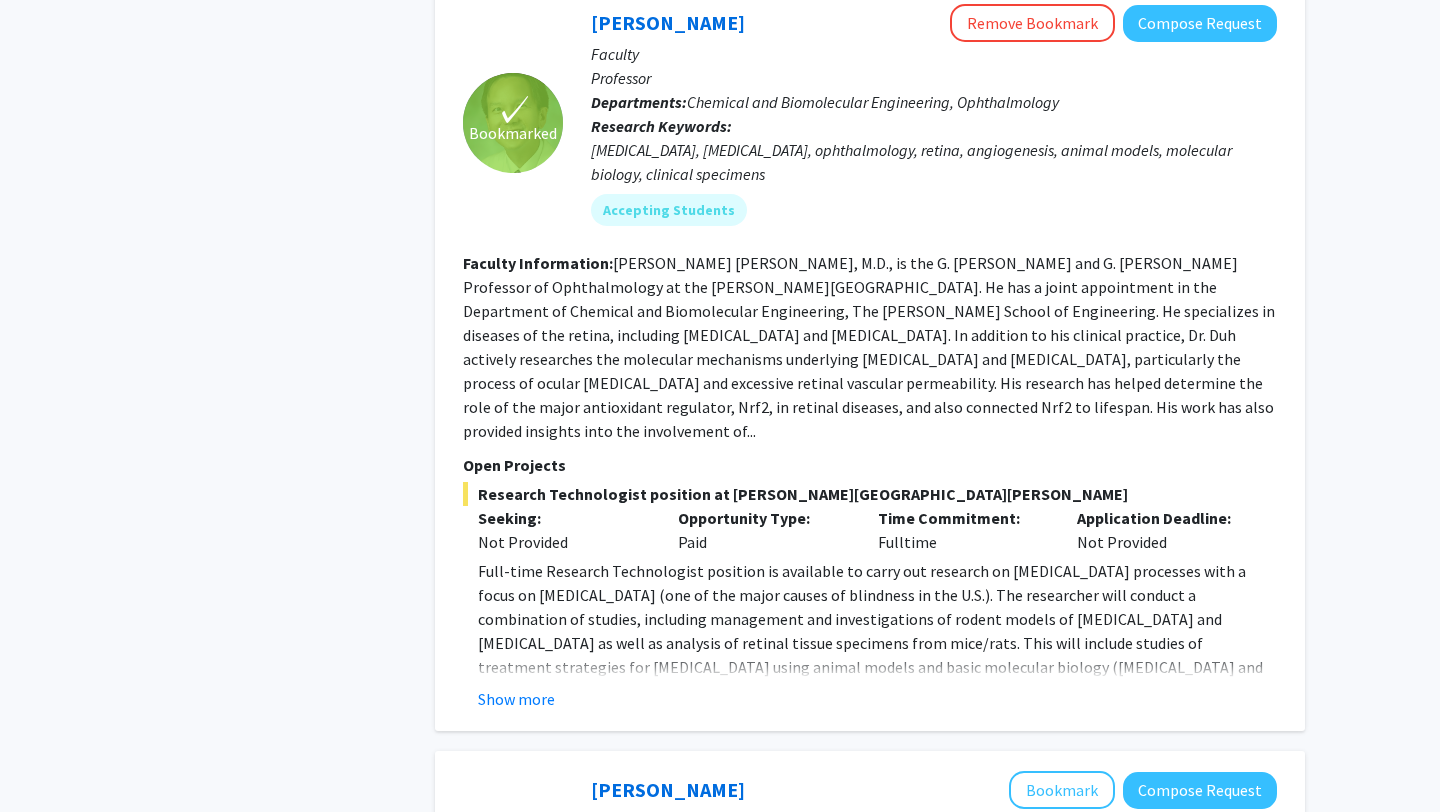 scroll, scrollTop: 1810, scrollLeft: 0, axis: vertical 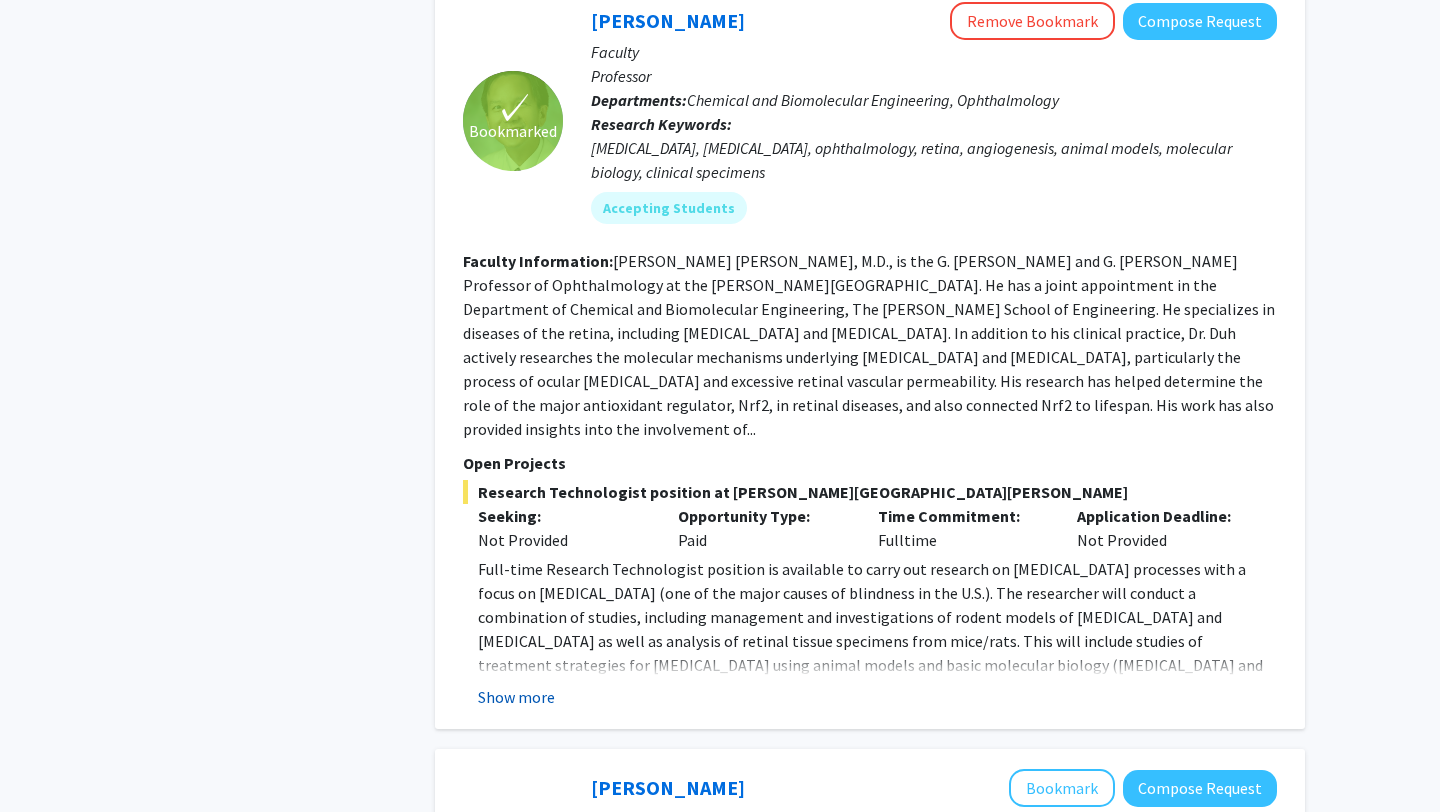 click on "Show more" 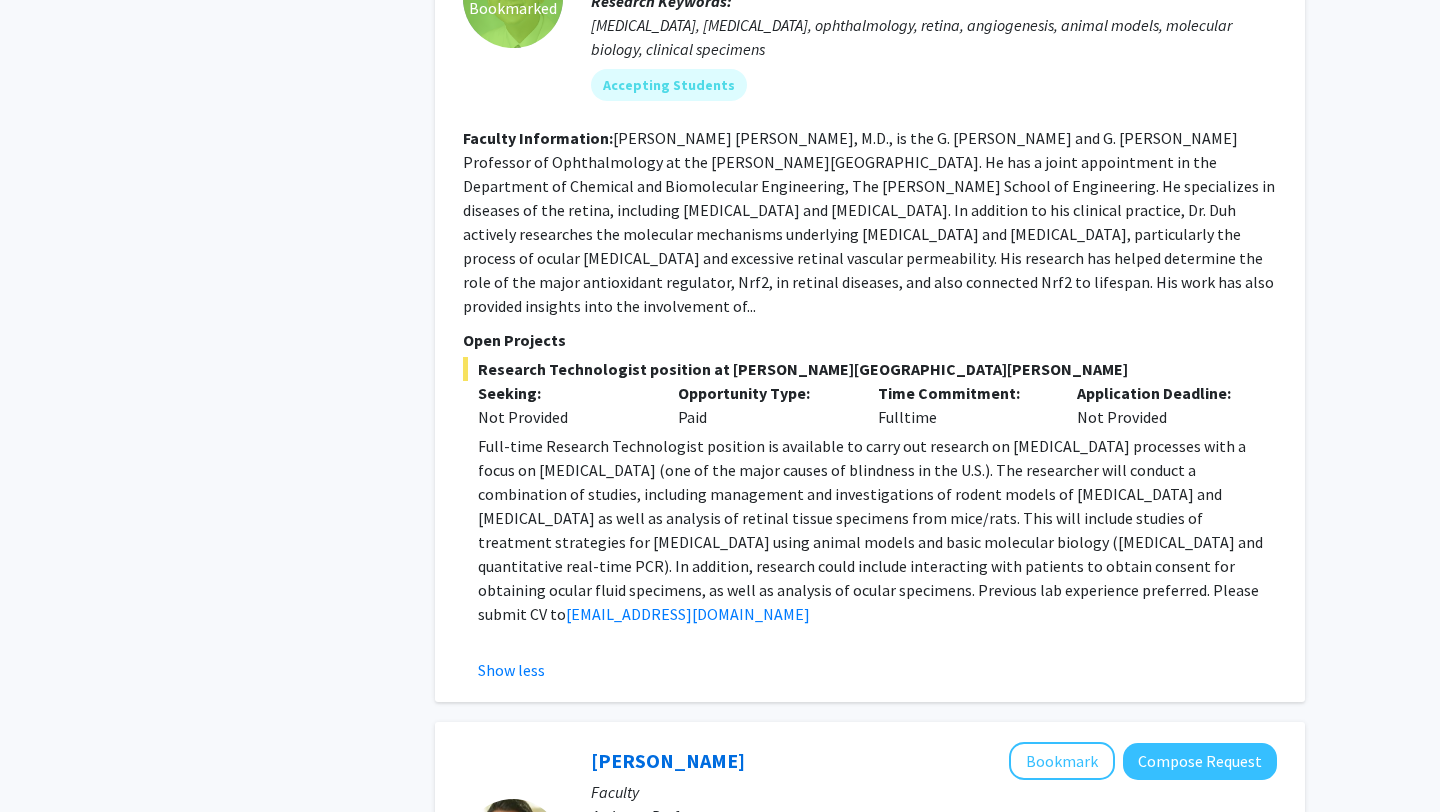 scroll, scrollTop: 1929, scrollLeft: 0, axis: vertical 